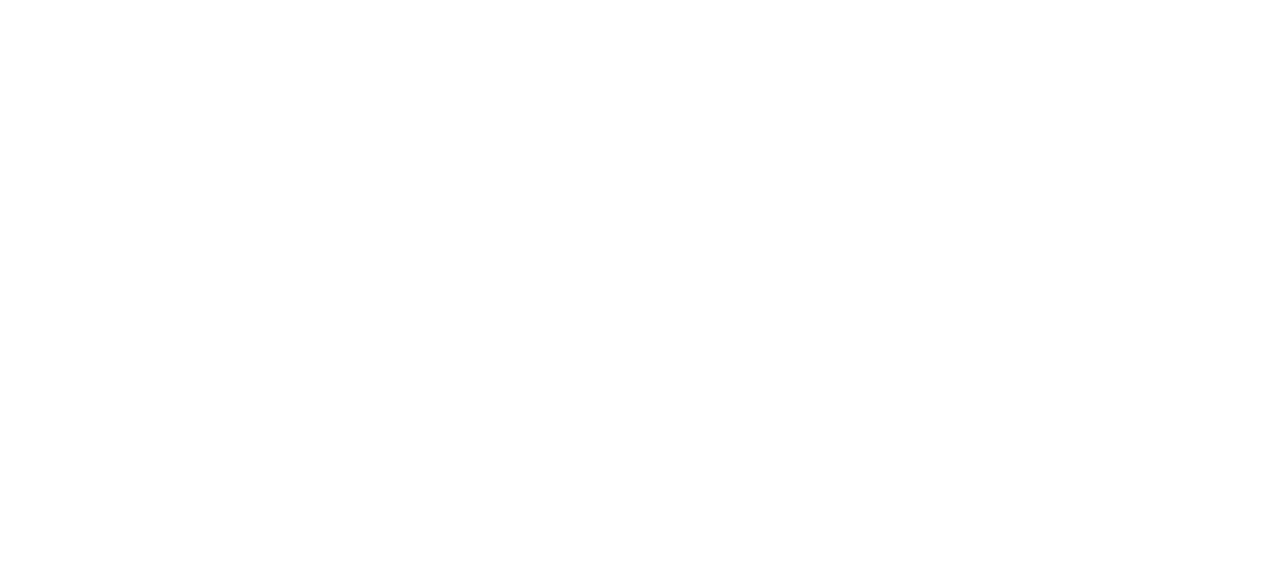 scroll, scrollTop: 0, scrollLeft: 0, axis: both 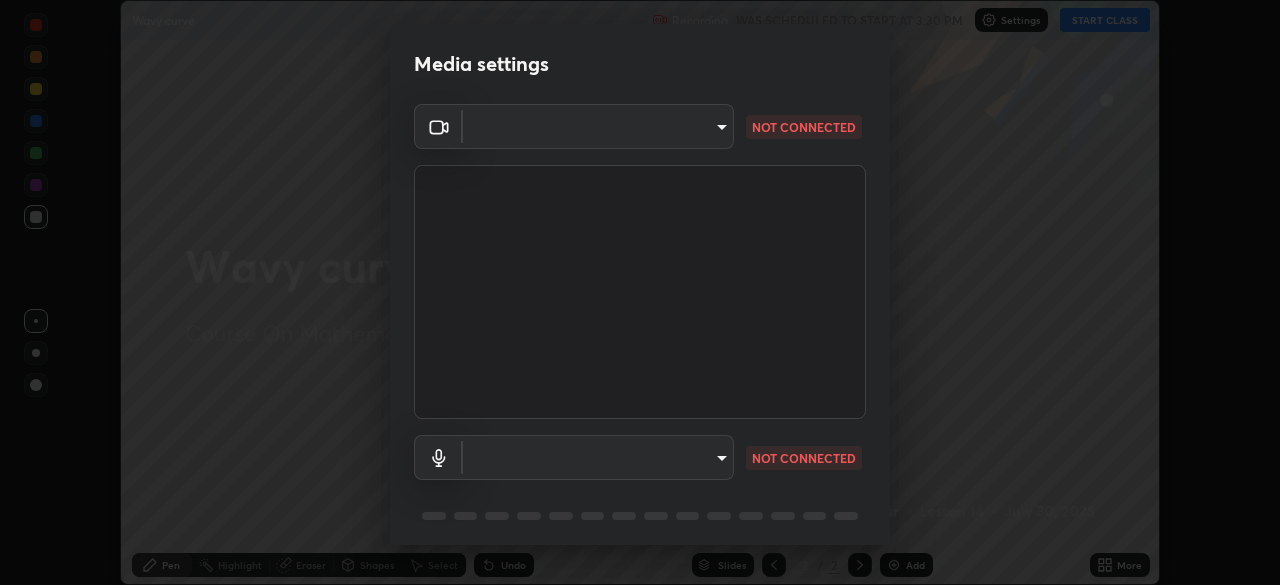 type on "39caa65dc23426385aa383ad0d0a4b68c28ae26f4a71cd21c25f84911154f6e3" 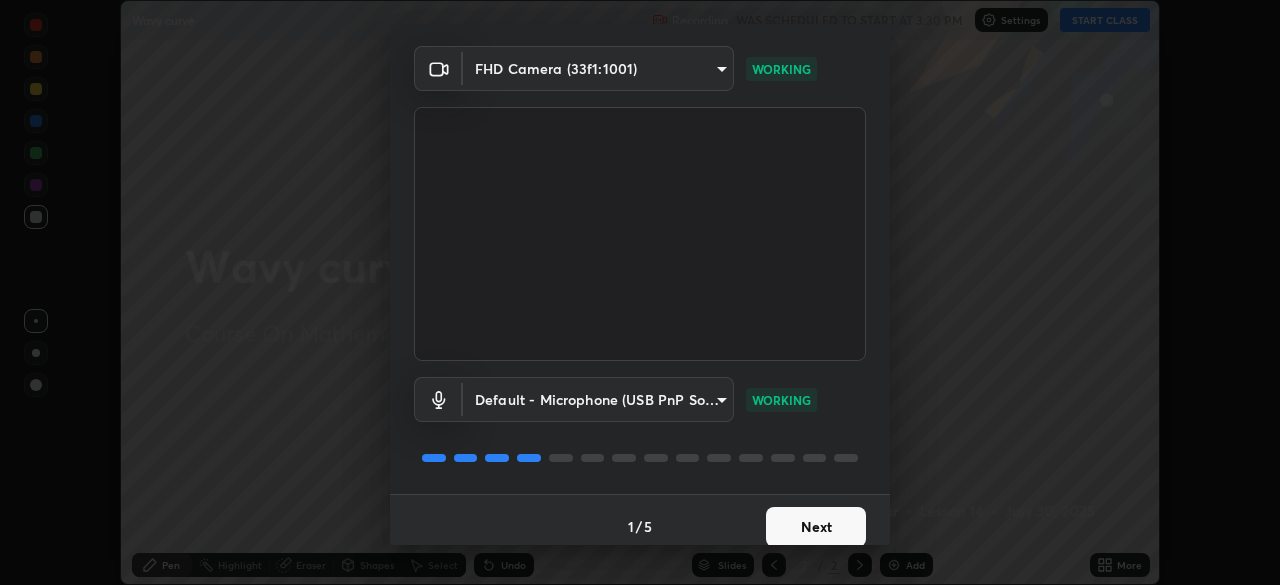 scroll, scrollTop: 71, scrollLeft: 0, axis: vertical 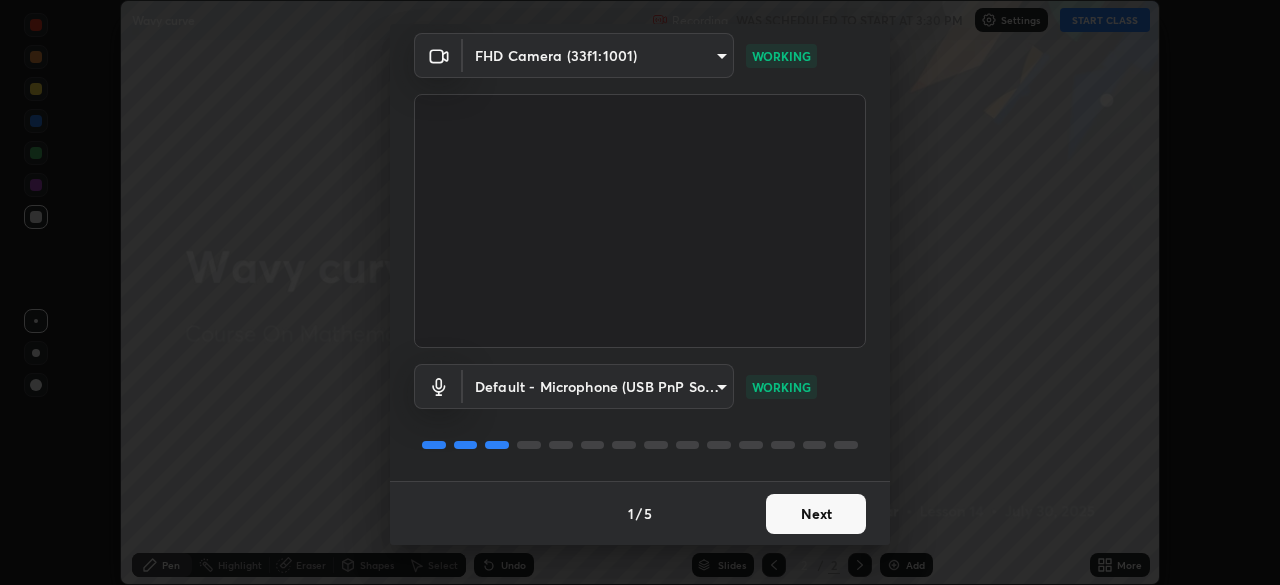 click on "Next" at bounding box center [816, 514] 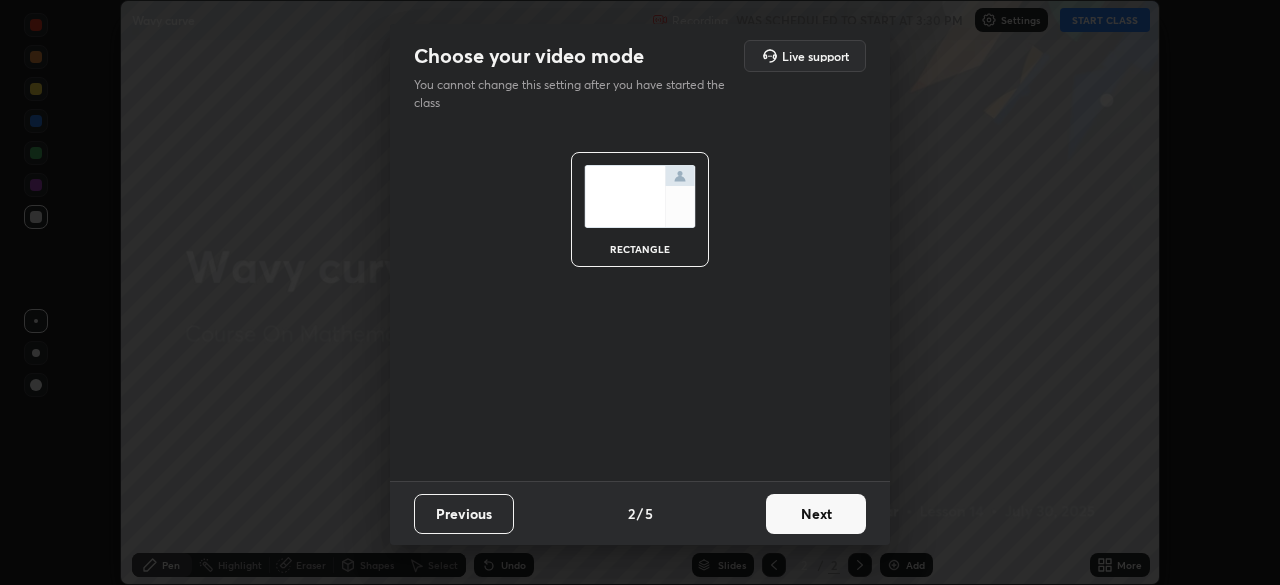 scroll, scrollTop: 0, scrollLeft: 0, axis: both 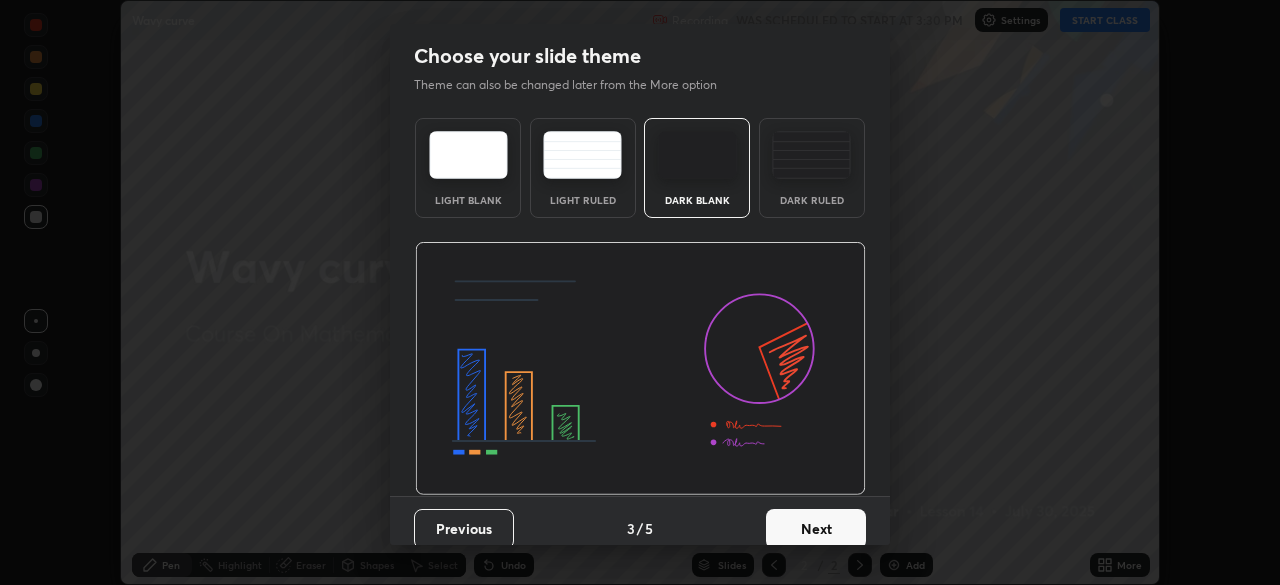 click on "Next" at bounding box center [816, 529] 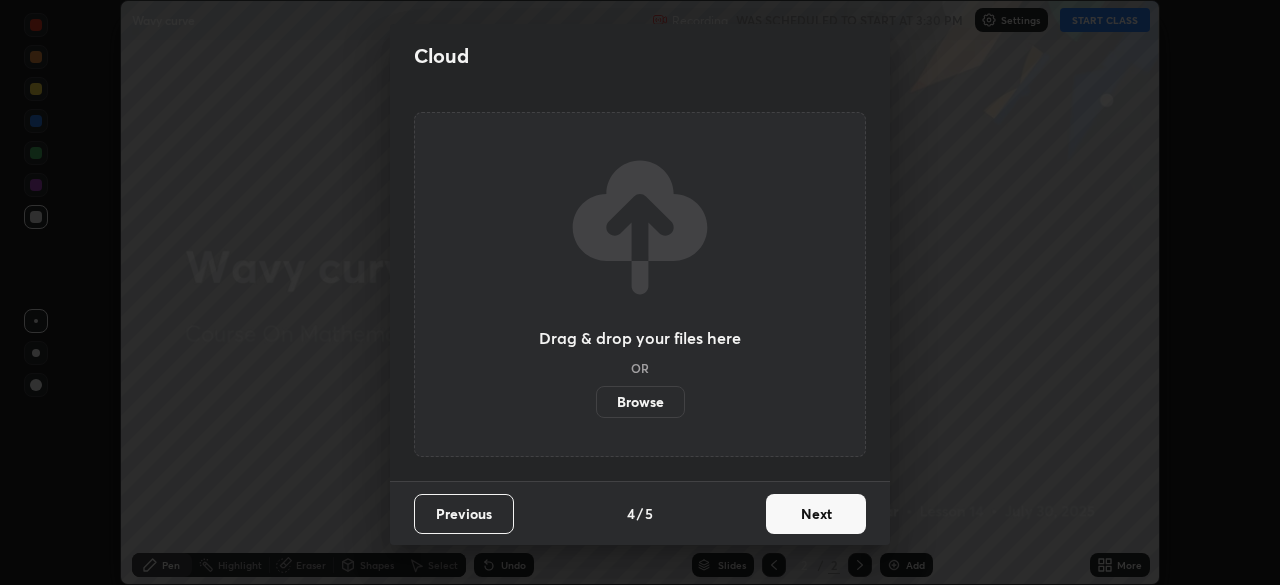 click on "Next" at bounding box center [816, 514] 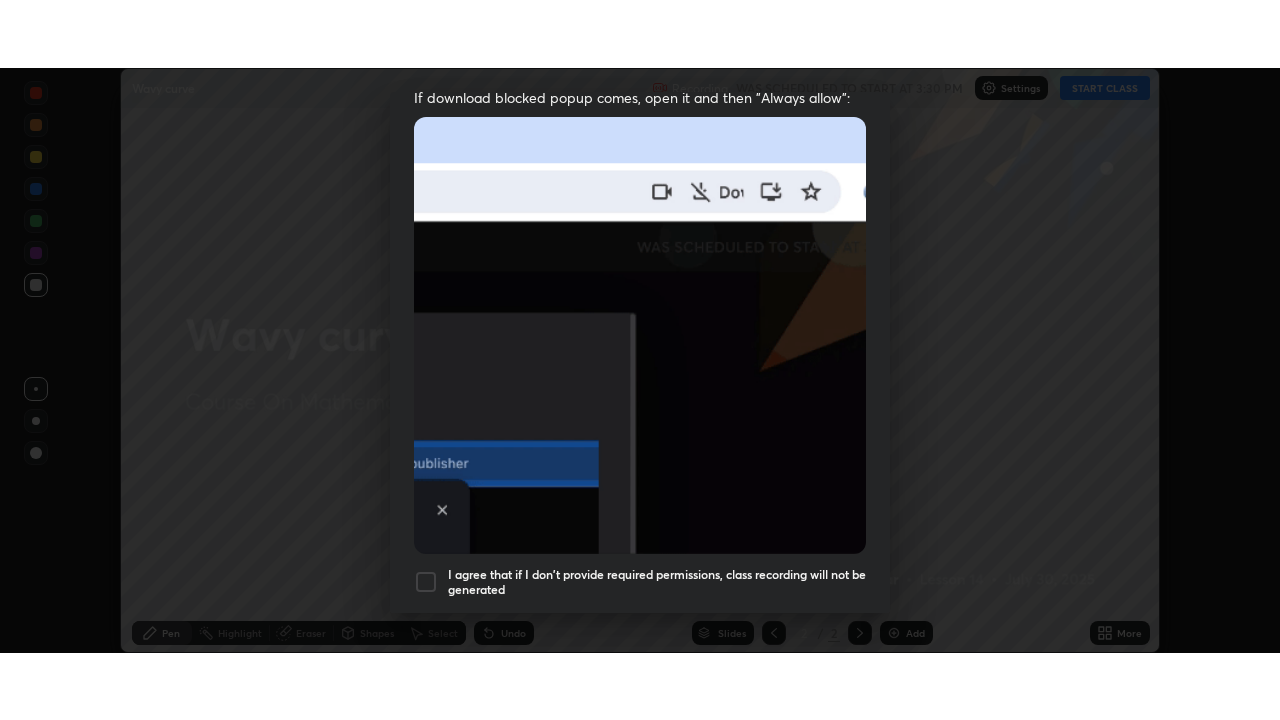 scroll, scrollTop: 479, scrollLeft: 0, axis: vertical 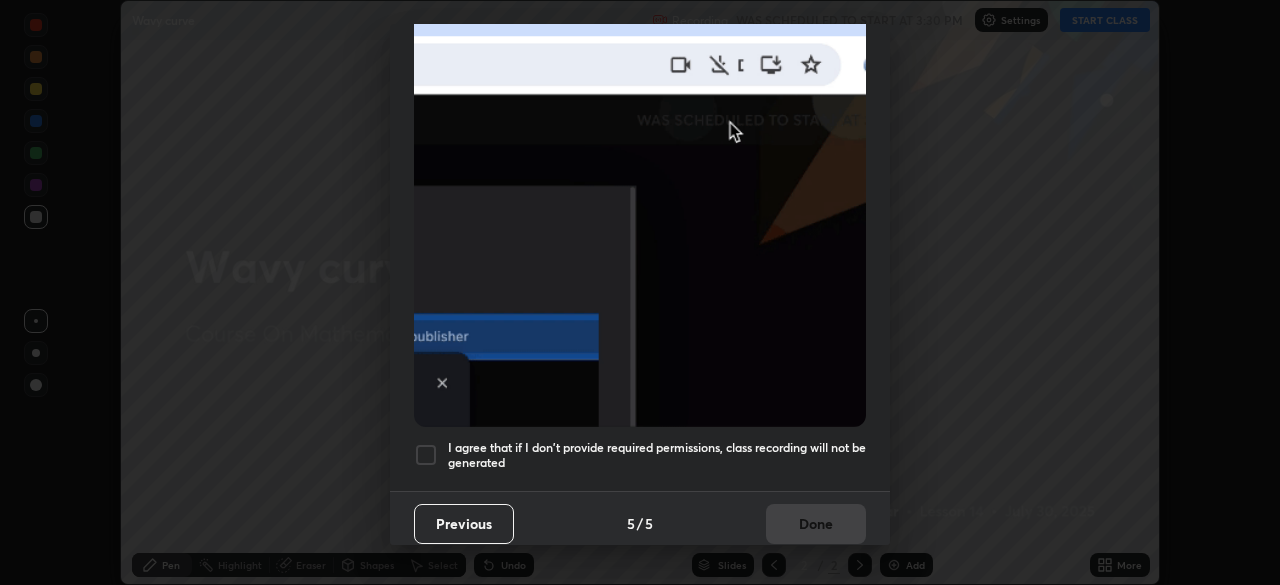 click at bounding box center [426, 455] 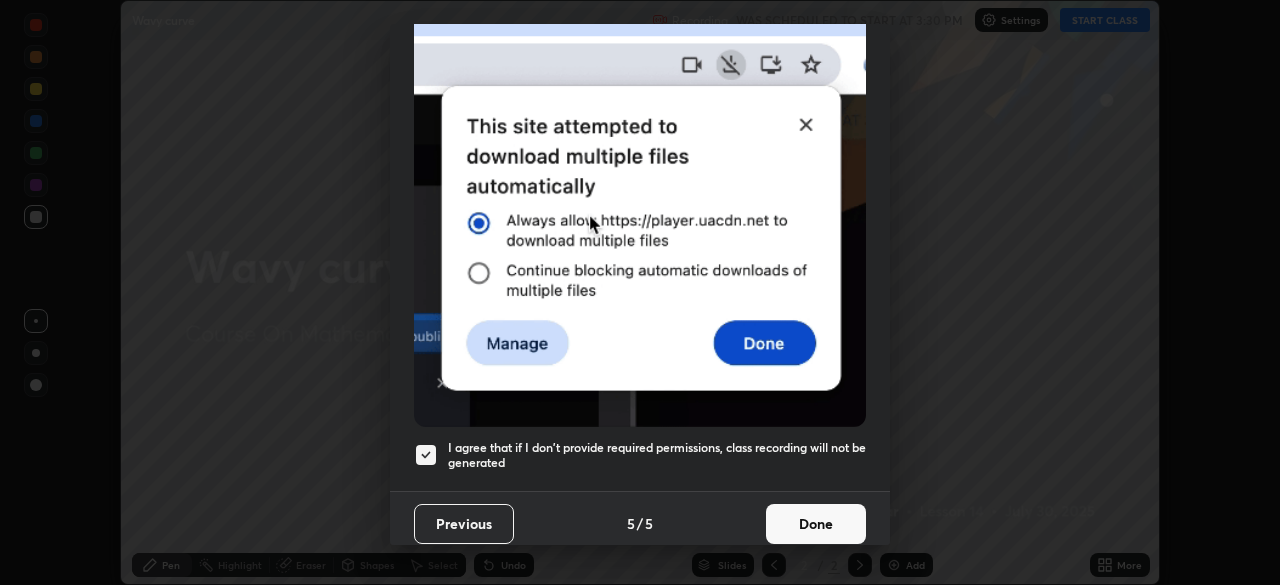 click on "Done" at bounding box center [816, 524] 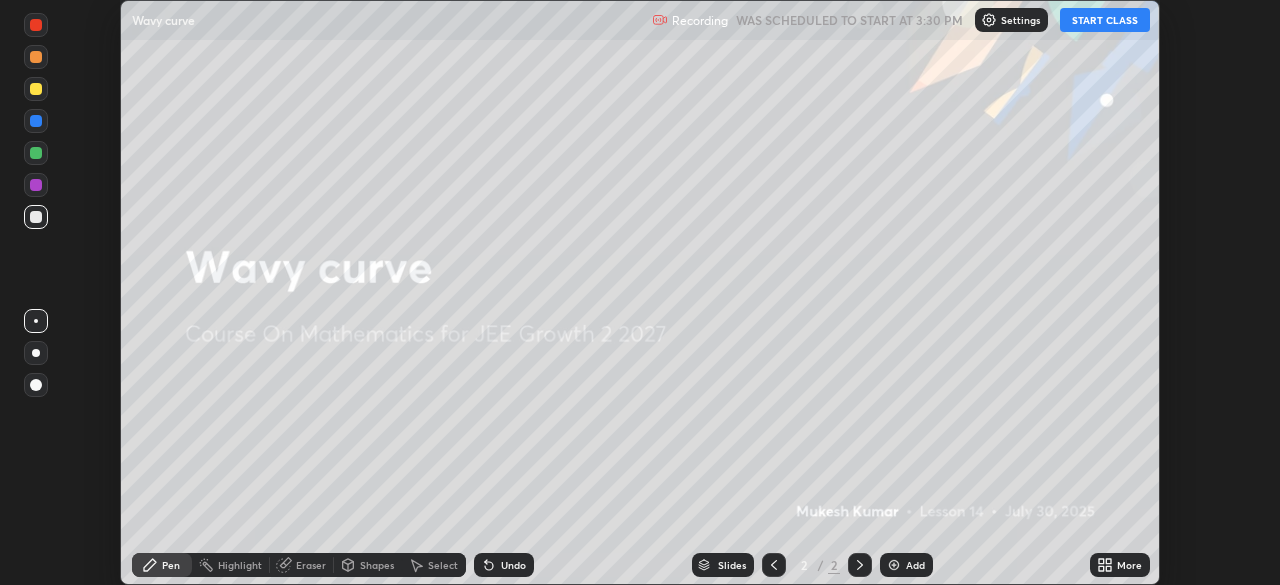 click on "START CLASS" at bounding box center [1105, 20] 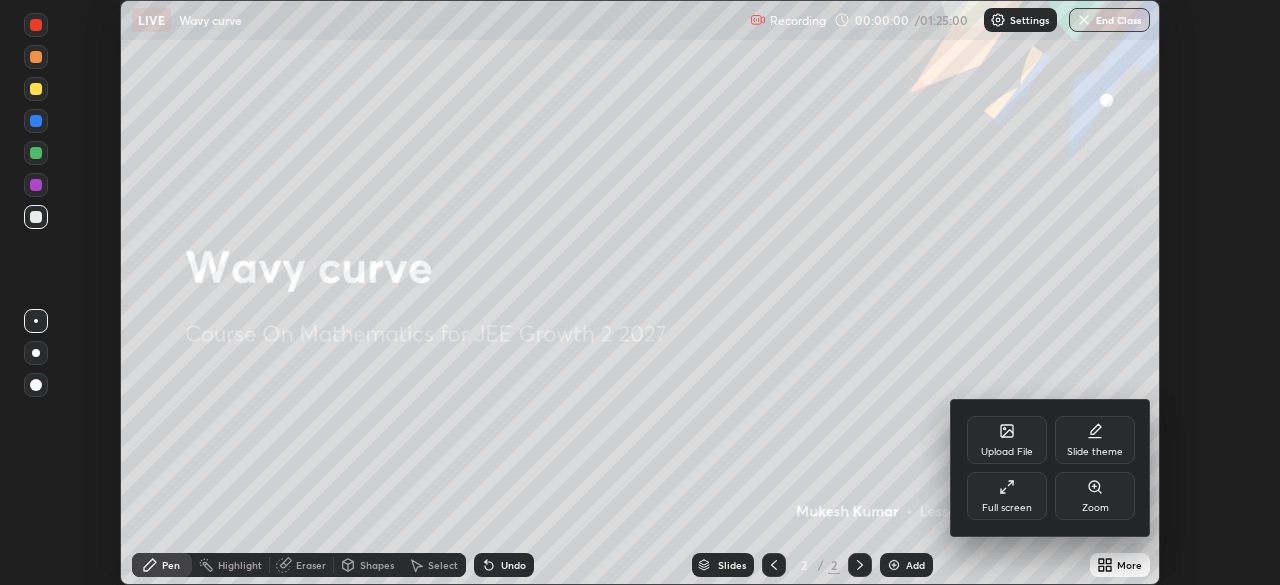 click on "Full screen" at bounding box center [1007, 496] 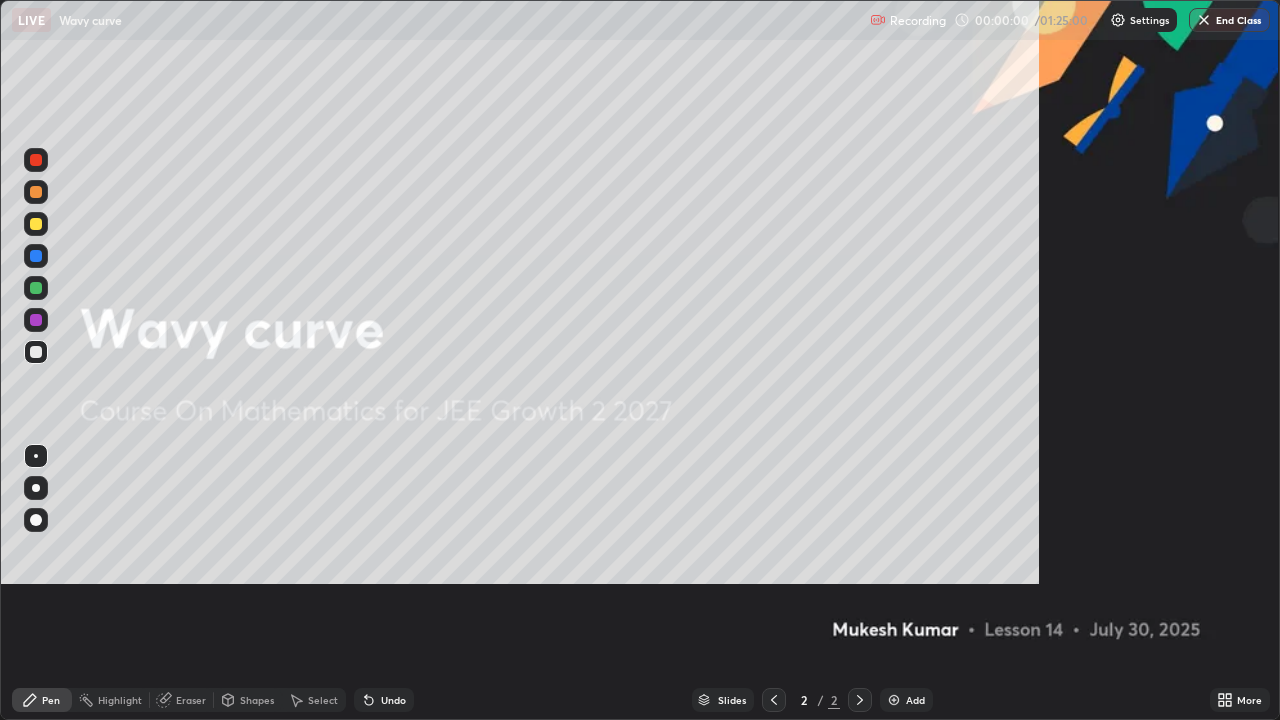 scroll, scrollTop: 99280, scrollLeft: 98720, axis: both 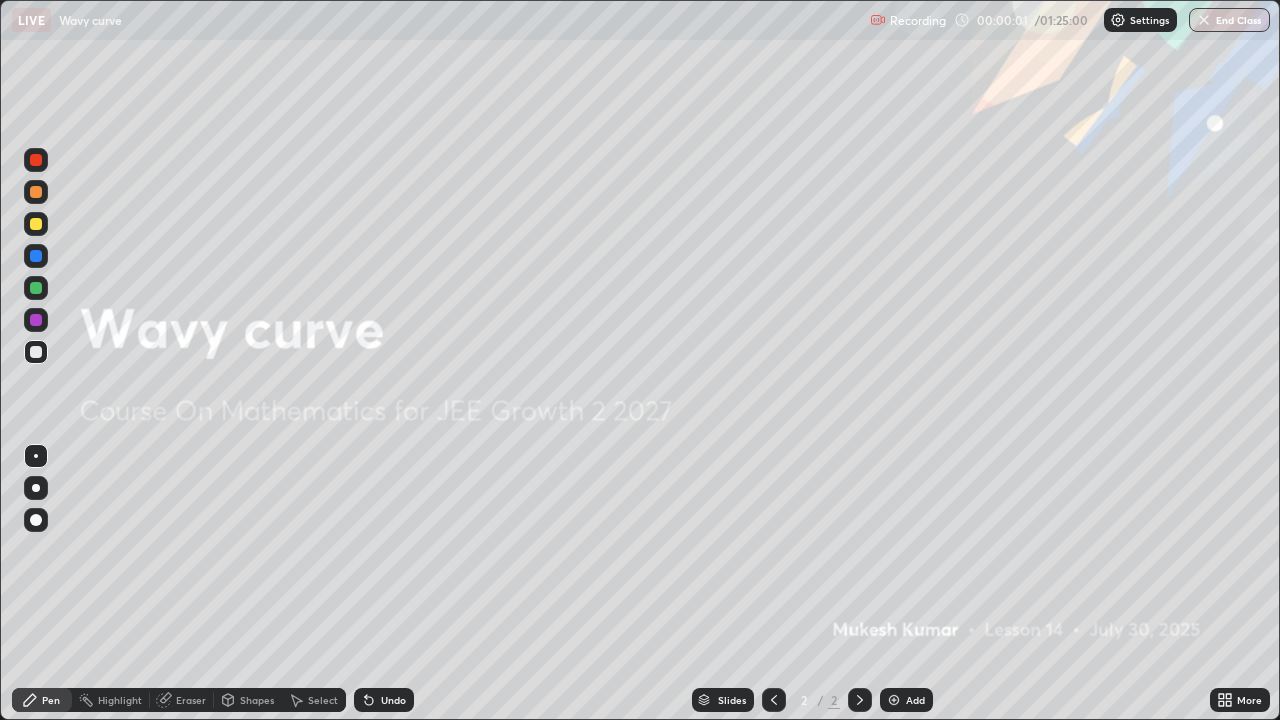 click at bounding box center [894, 700] 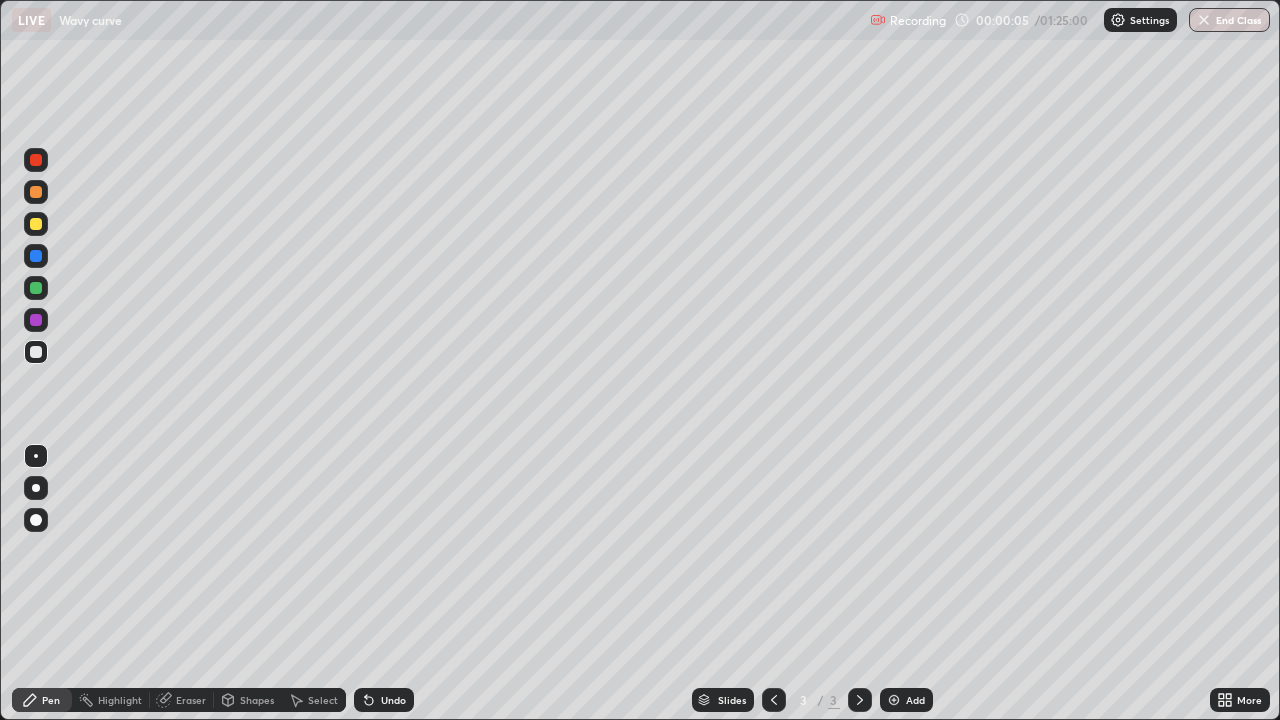 click at bounding box center [36, 160] 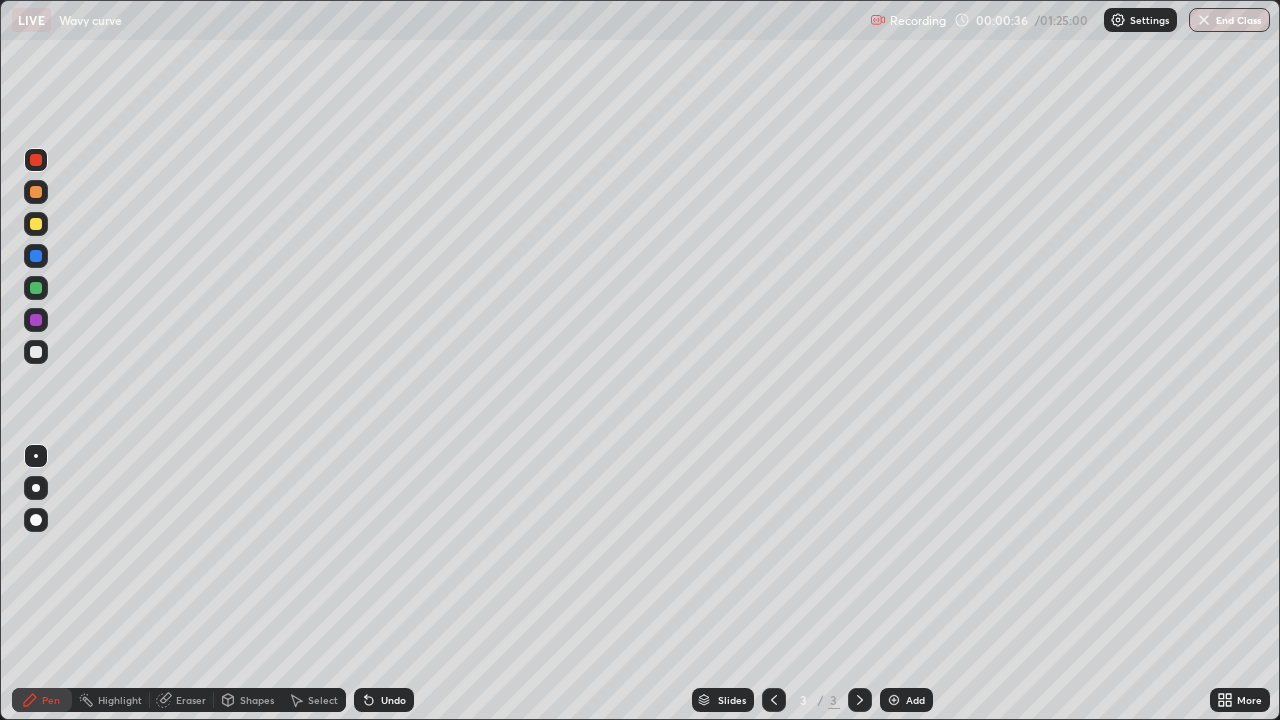 click at bounding box center (36, 352) 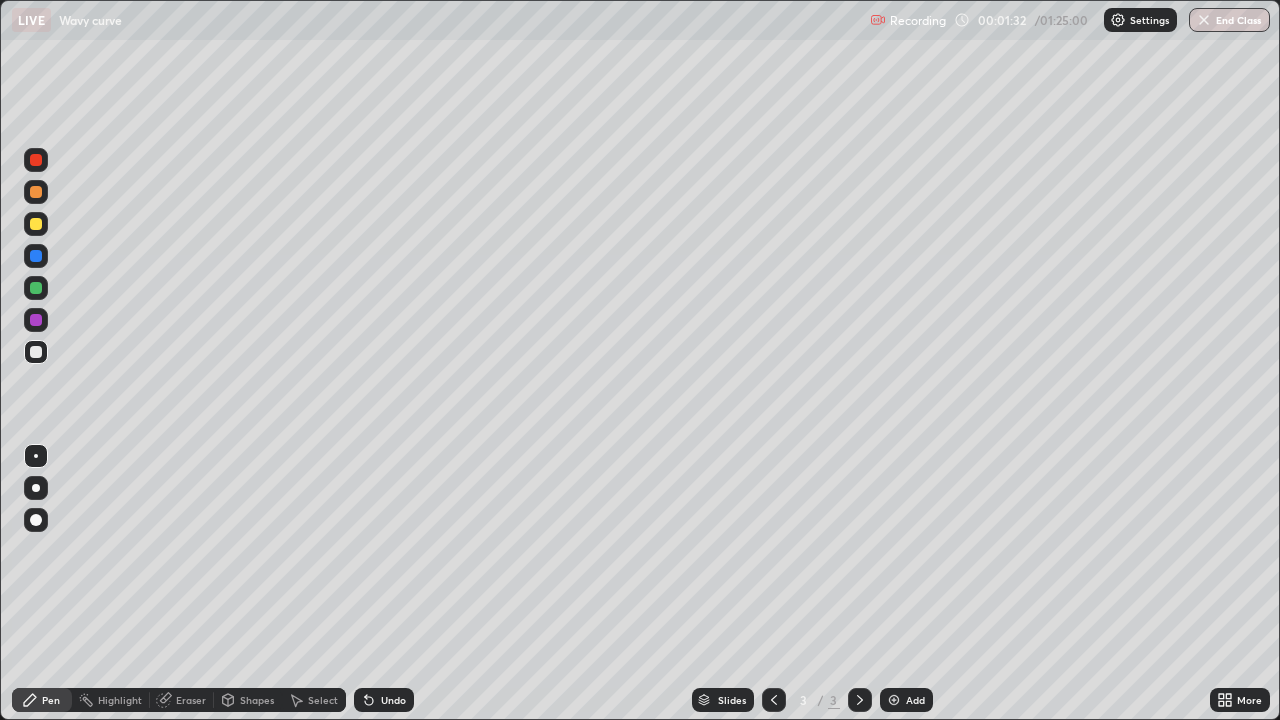click on "Undo" at bounding box center [384, 700] 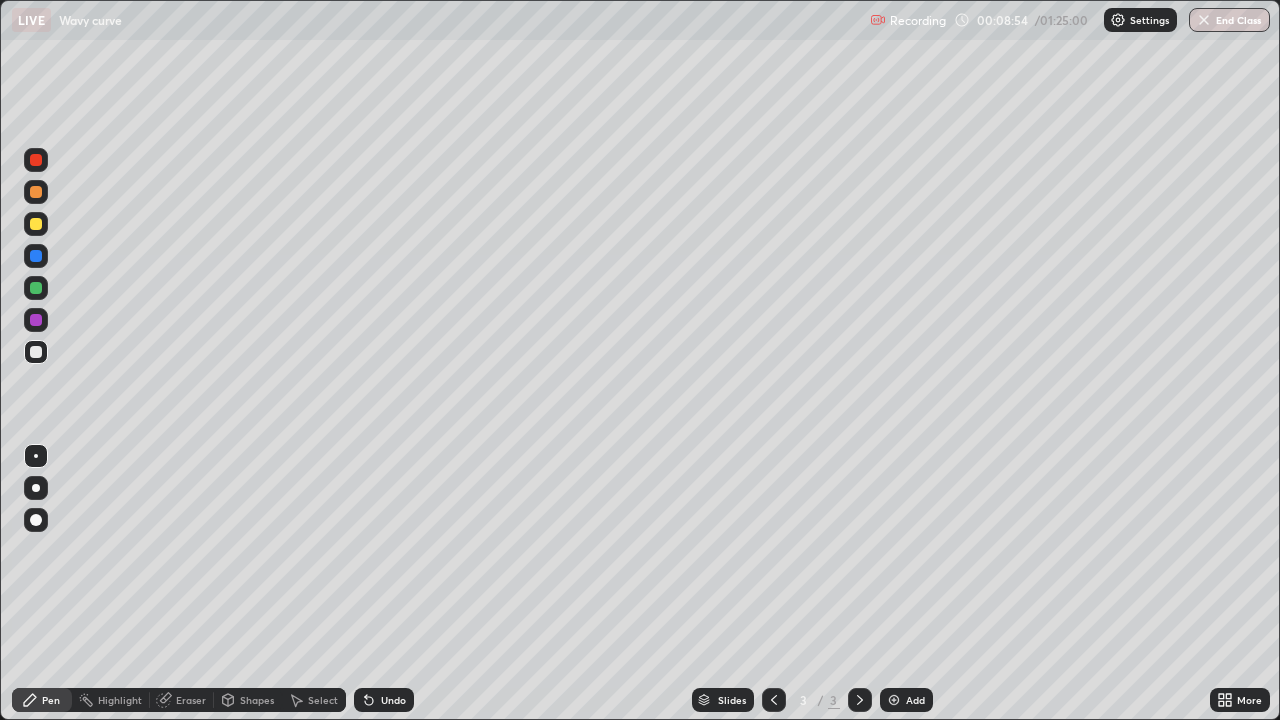 click on "Undo" at bounding box center [393, 700] 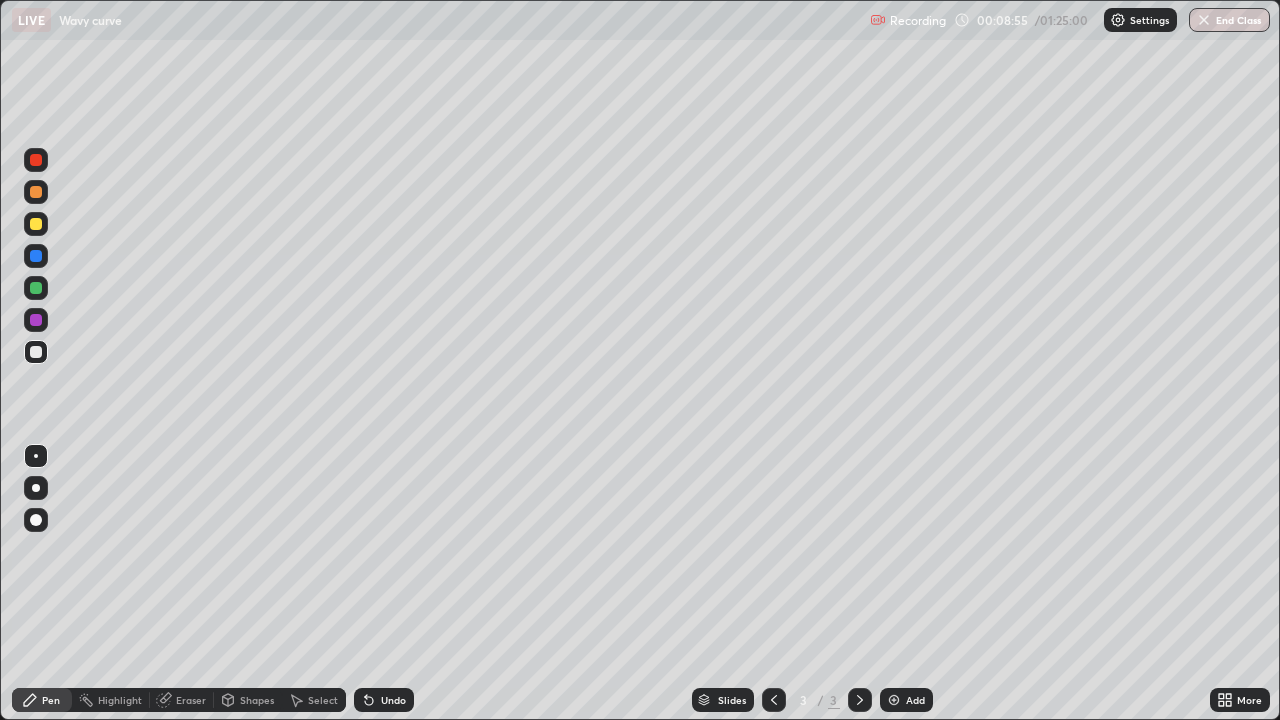 click on "Undo" at bounding box center (393, 700) 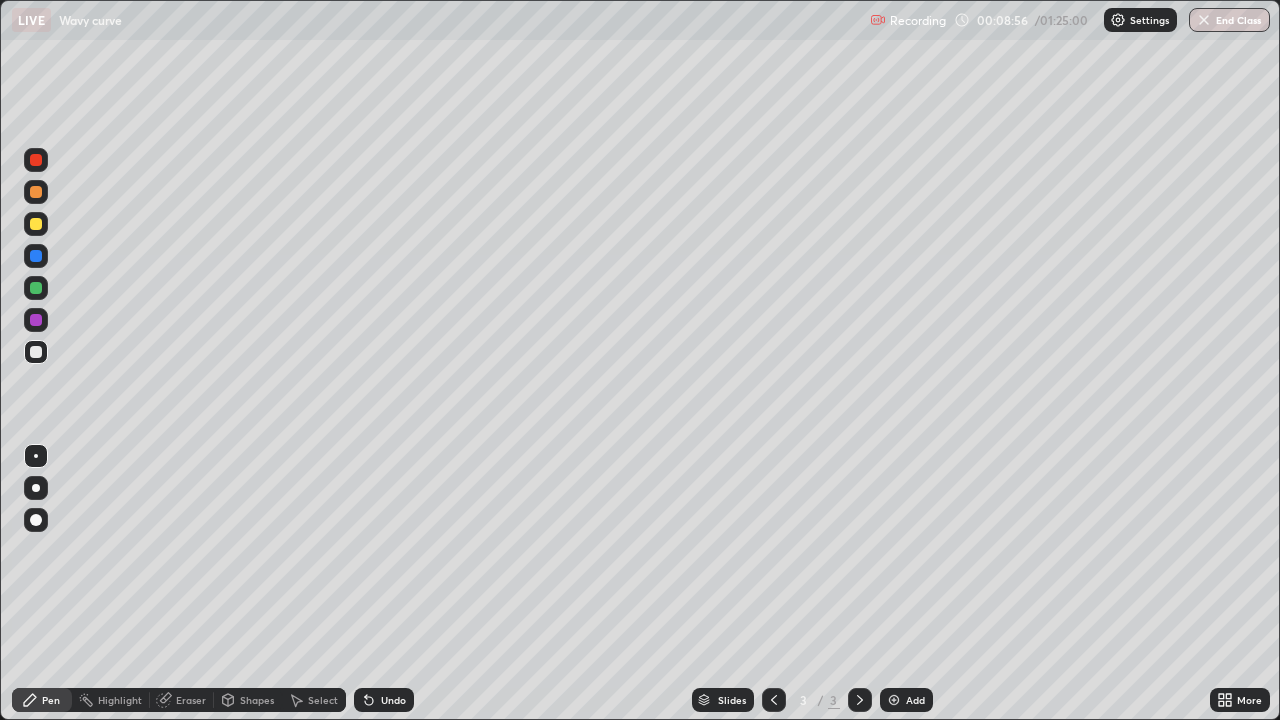 click on "Undo" at bounding box center (393, 700) 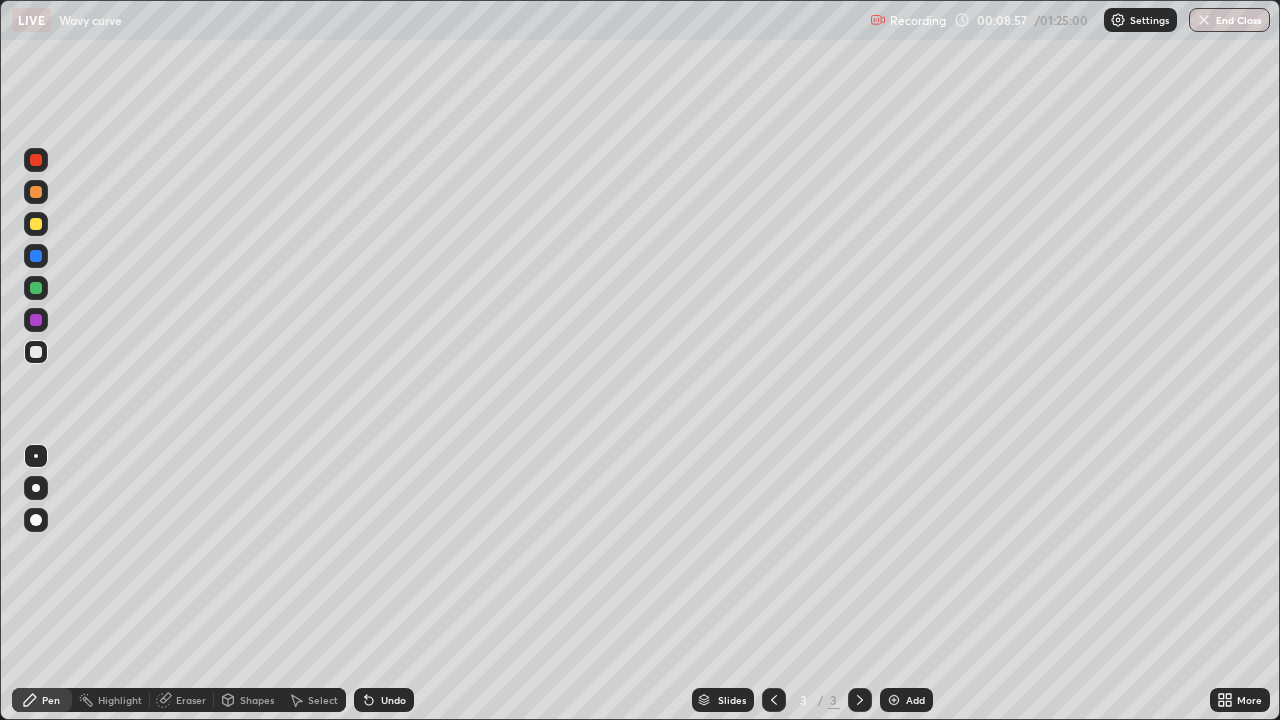 click on "Undo" at bounding box center [393, 700] 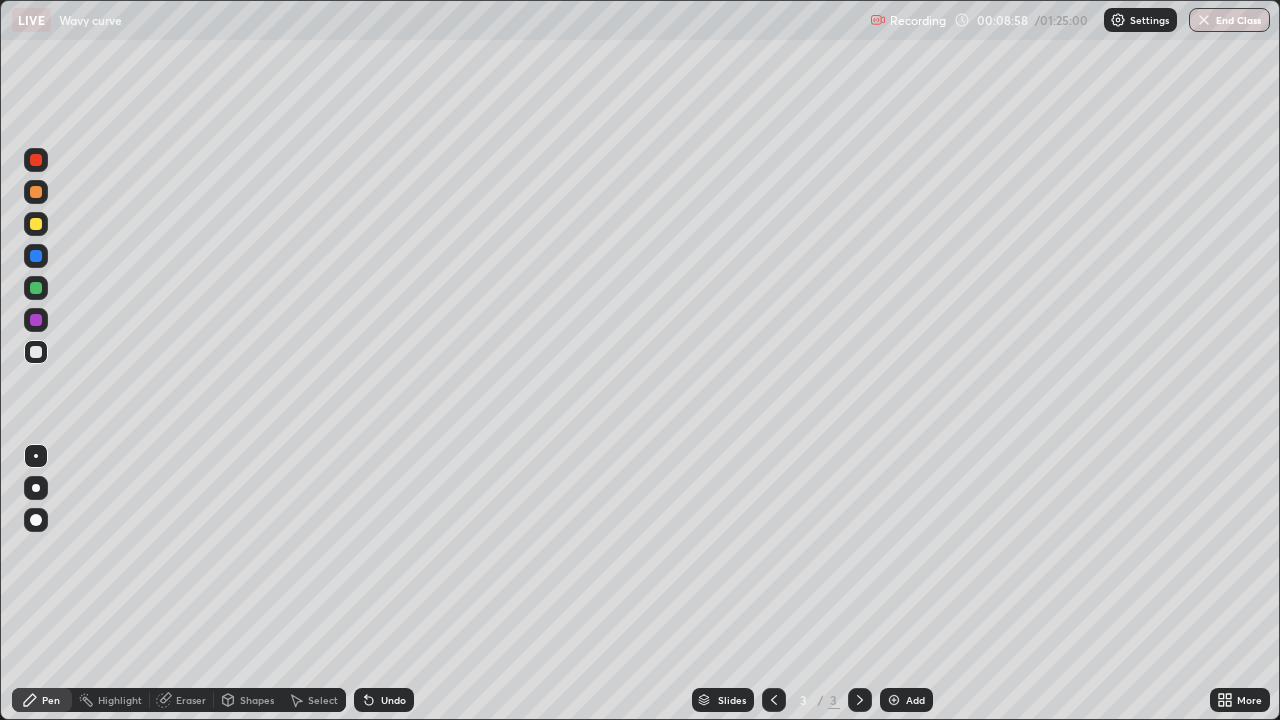 click on "Undo" at bounding box center [393, 700] 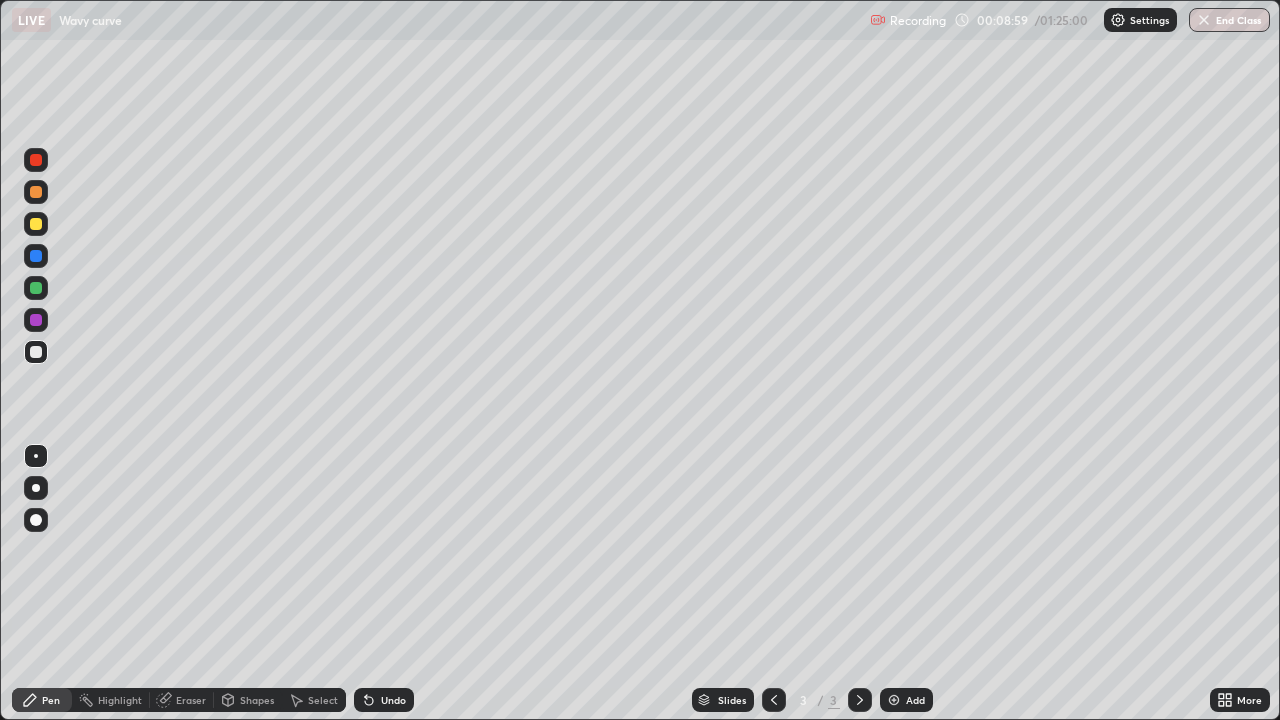 click on "Undo" at bounding box center [393, 700] 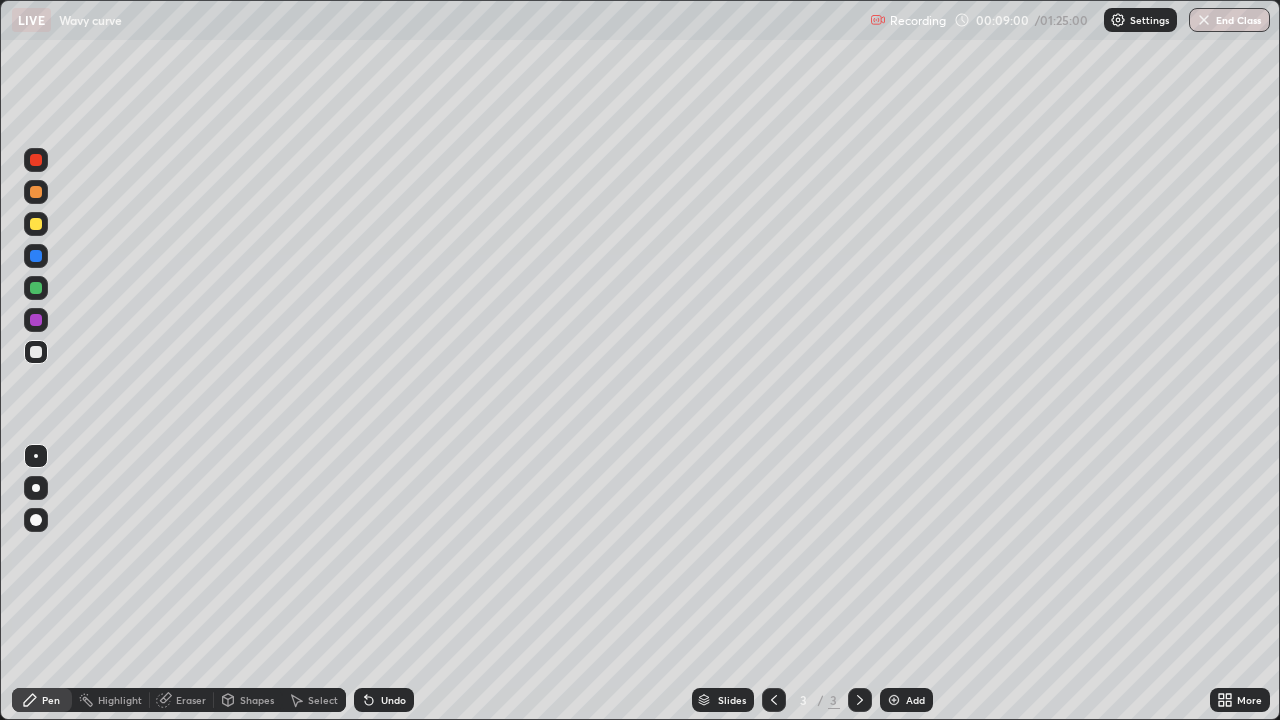 click on "Undo" at bounding box center (393, 700) 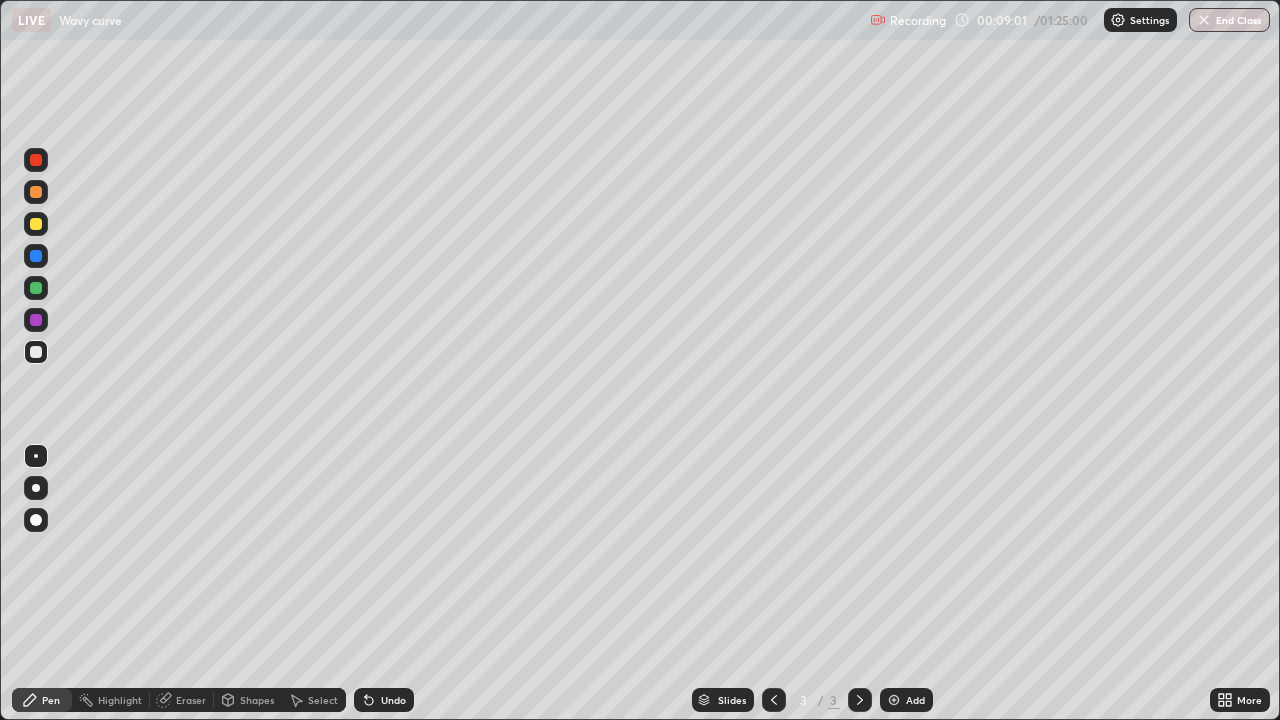 click on "Undo" at bounding box center [384, 700] 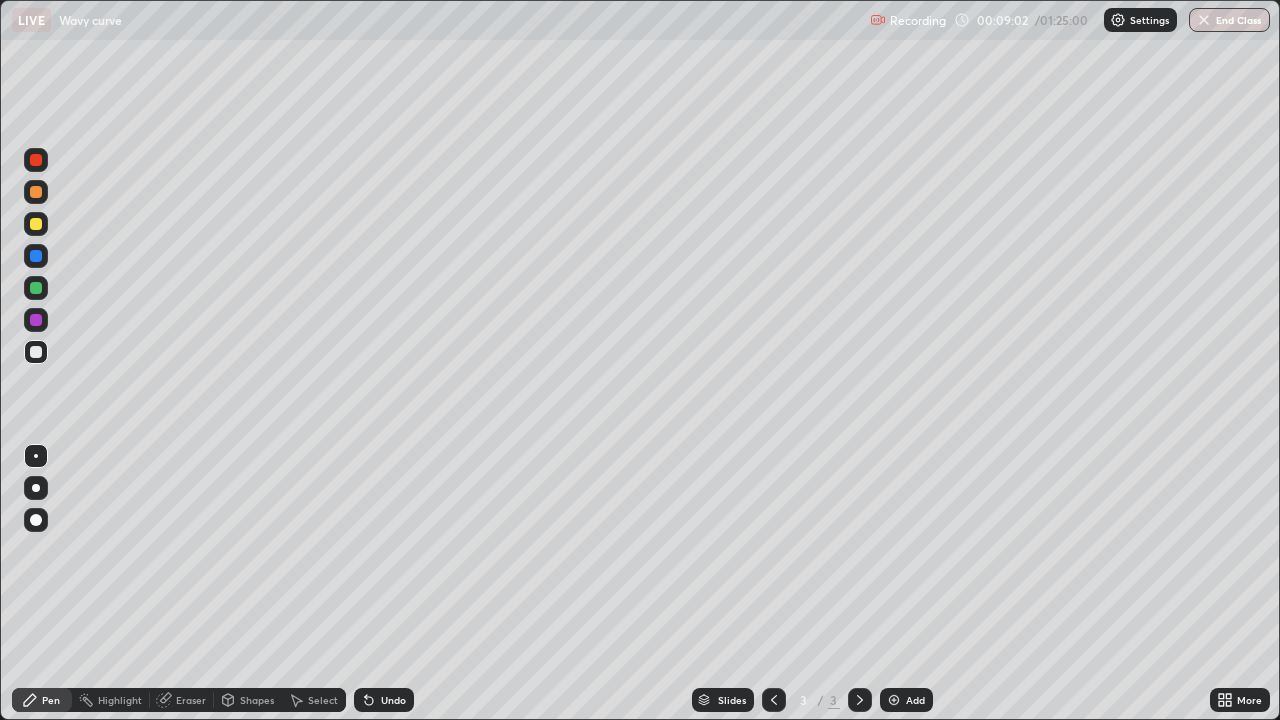 click on "Undo" at bounding box center [393, 700] 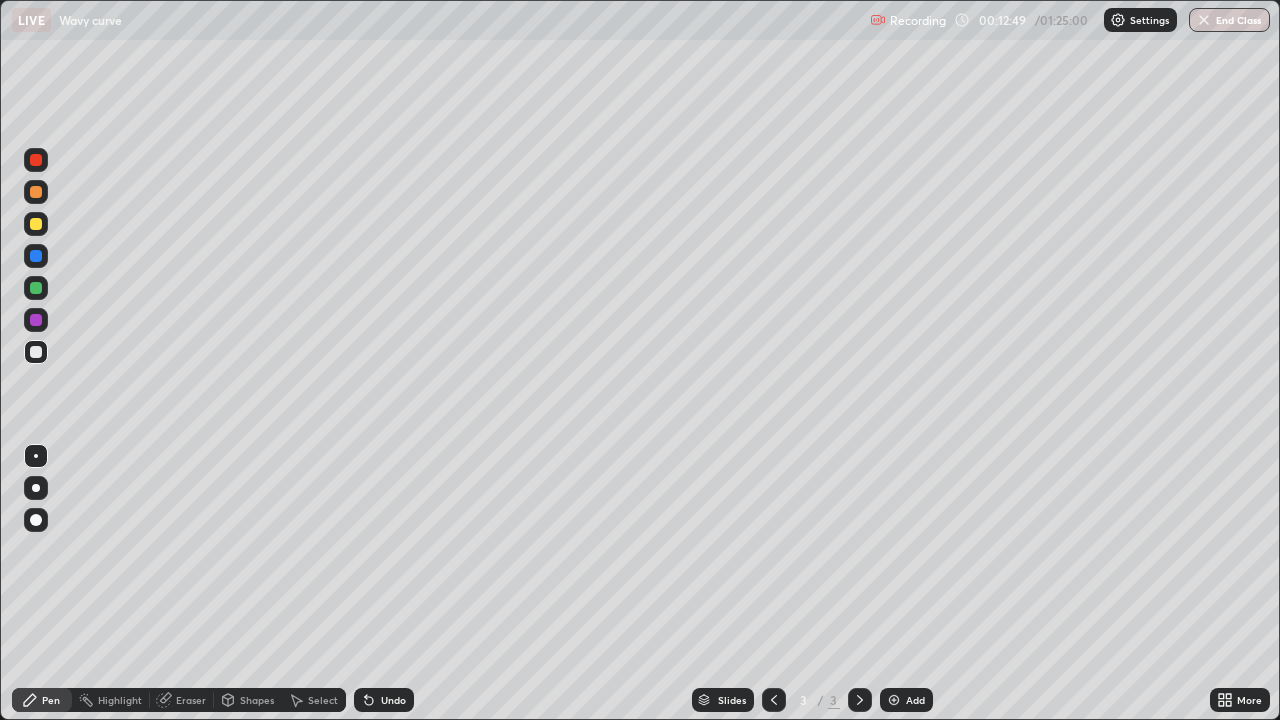 click on "Undo" at bounding box center (393, 700) 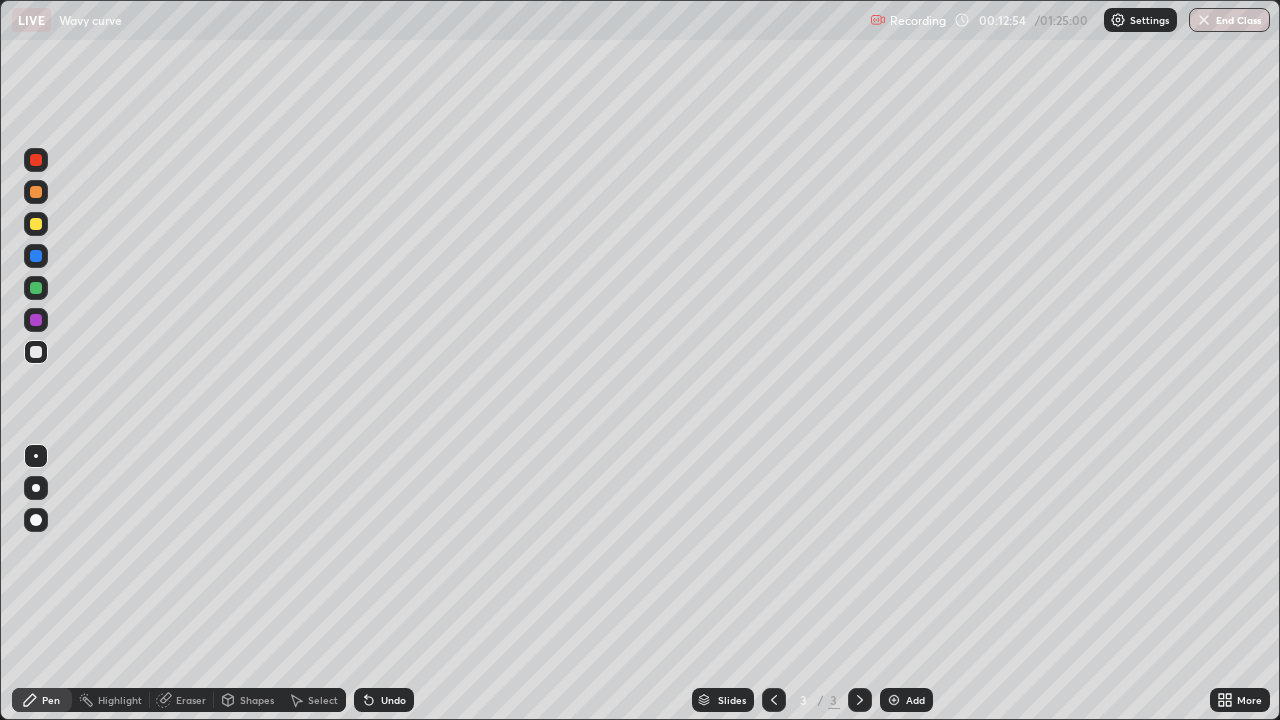 click on "Undo" at bounding box center (393, 700) 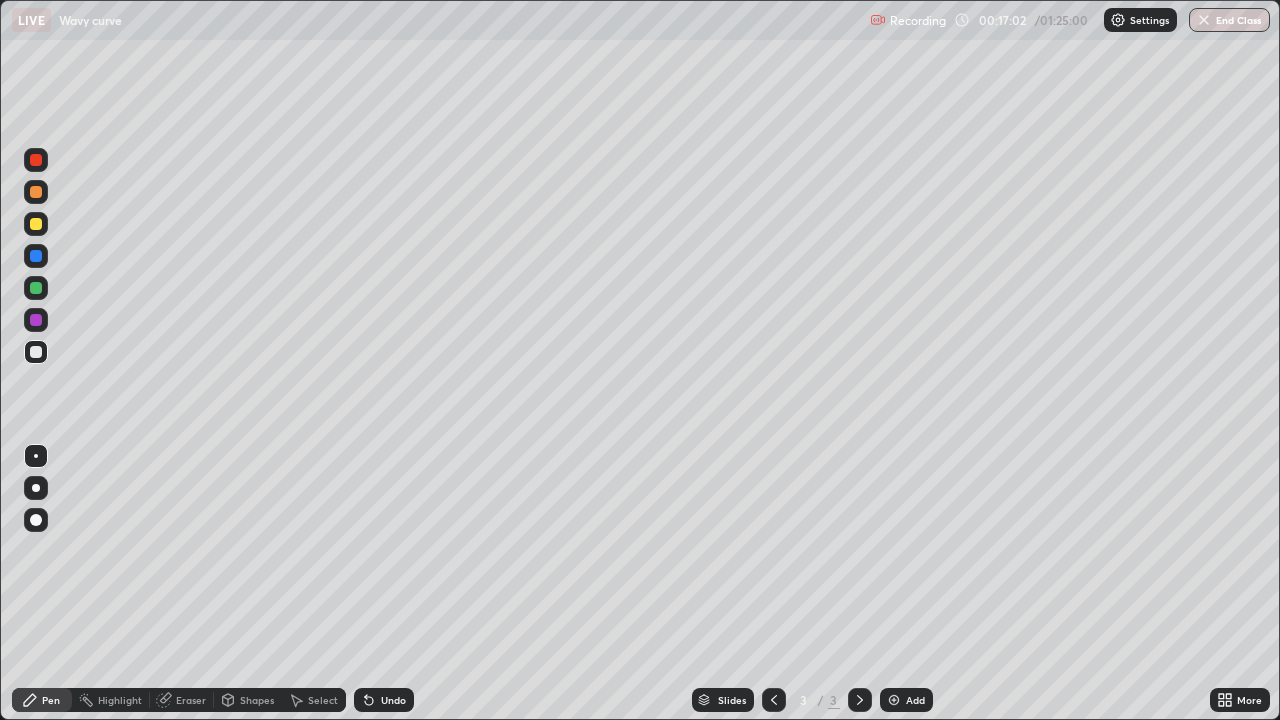 click on "Eraser" at bounding box center [191, 700] 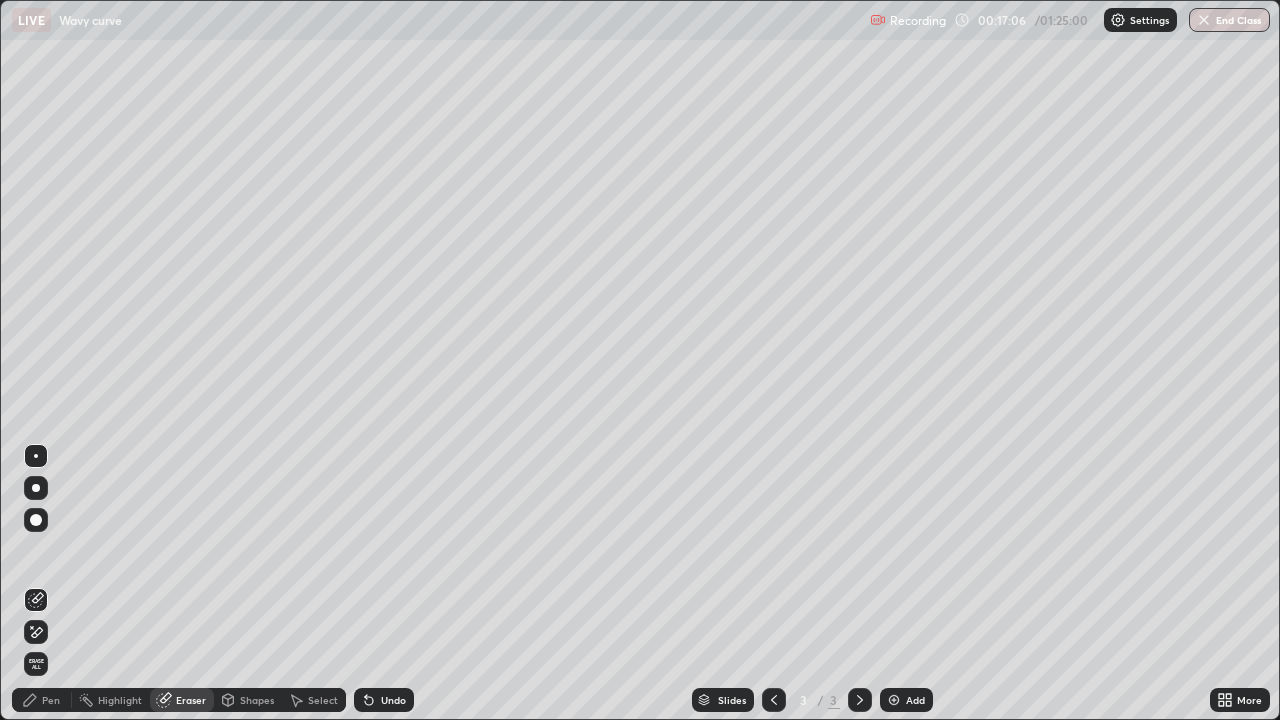 click on "Pen" at bounding box center (51, 700) 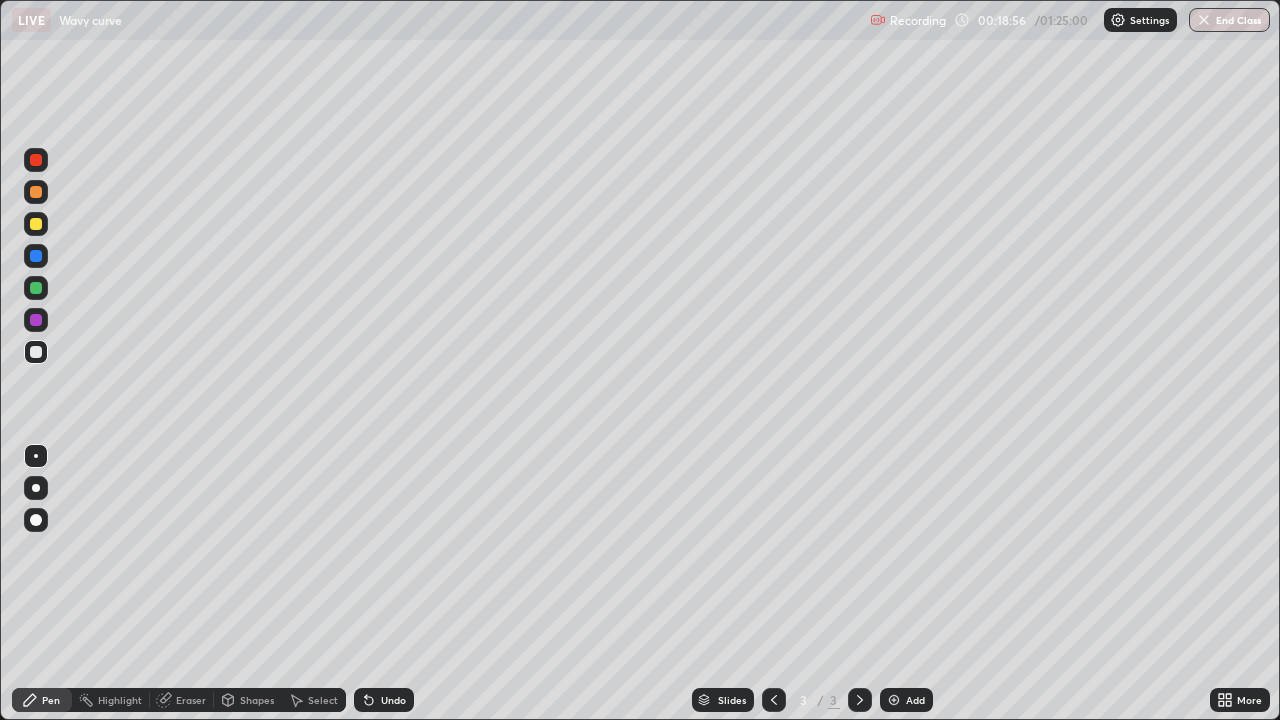 click 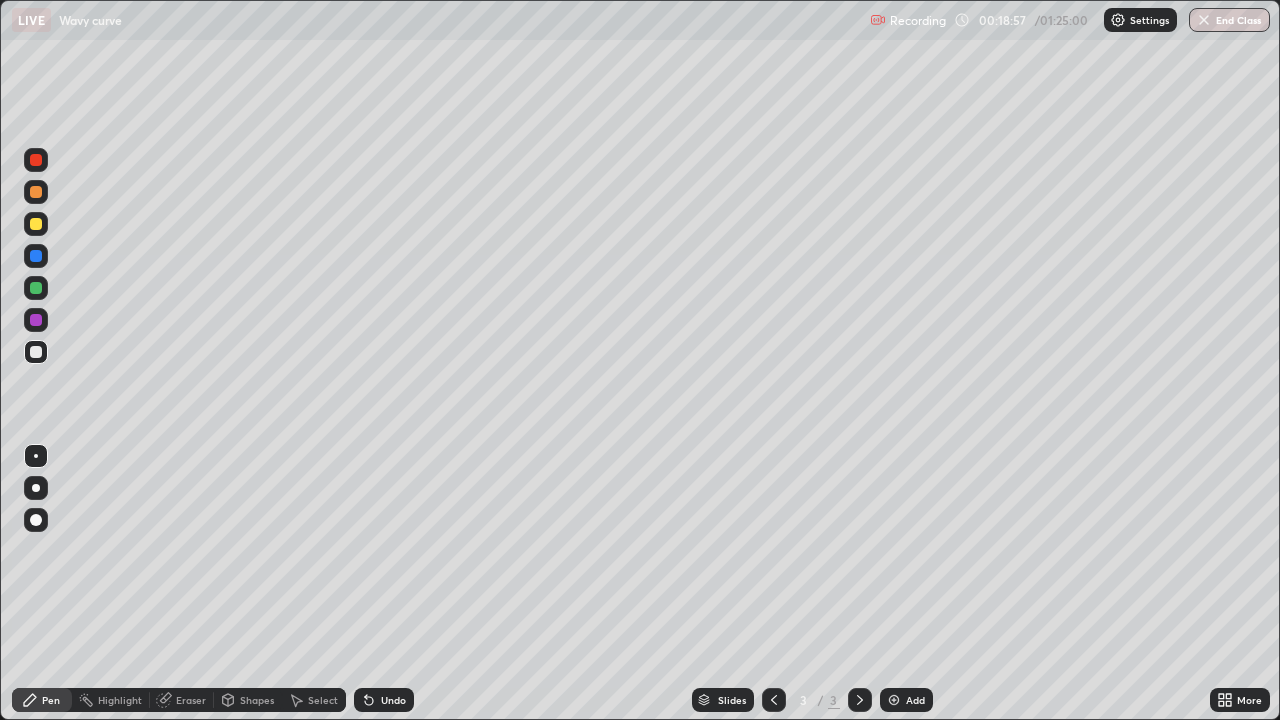 click on "Add" at bounding box center [915, 700] 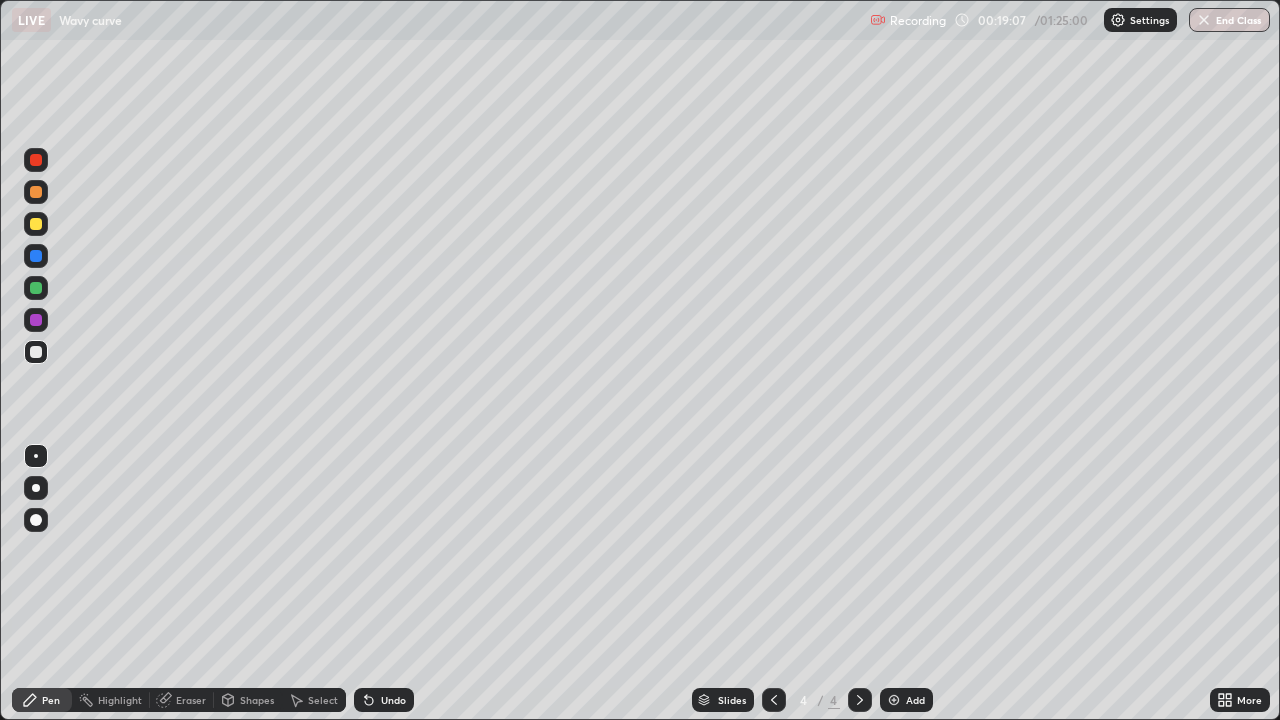 click at bounding box center (36, 288) 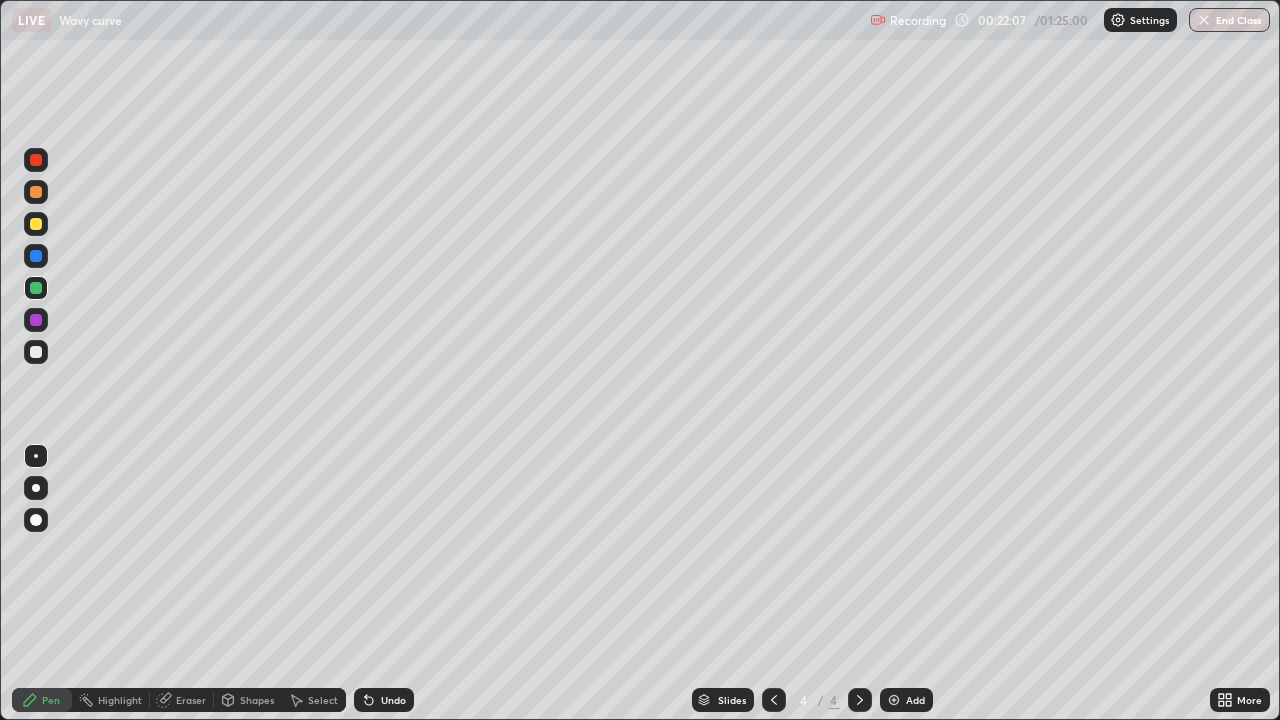 click at bounding box center (36, 352) 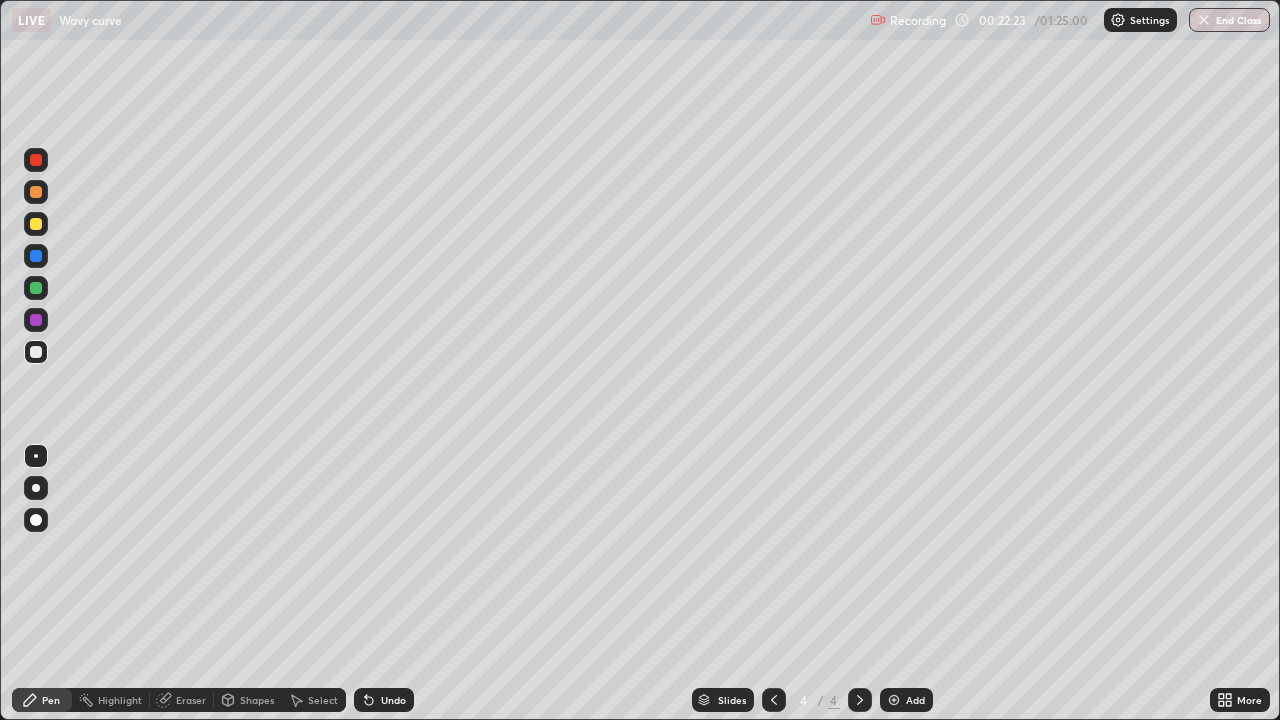 click on "Undo" at bounding box center [393, 700] 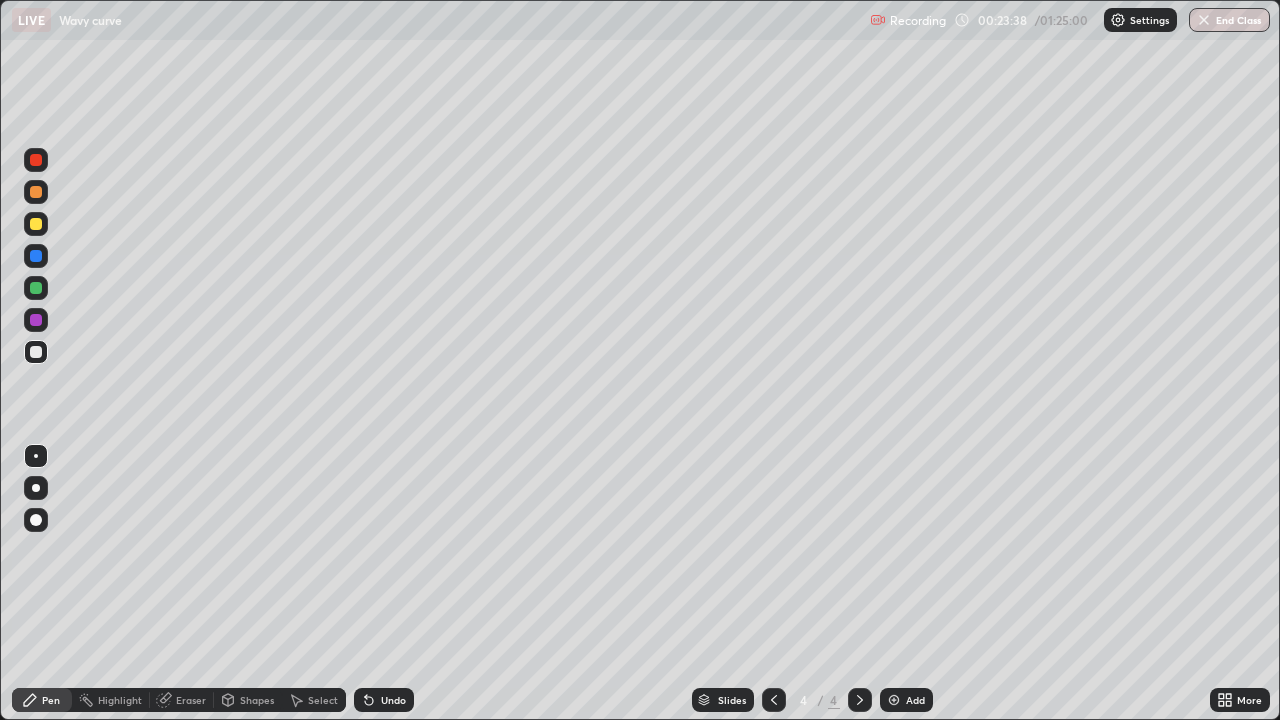 click at bounding box center (36, 288) 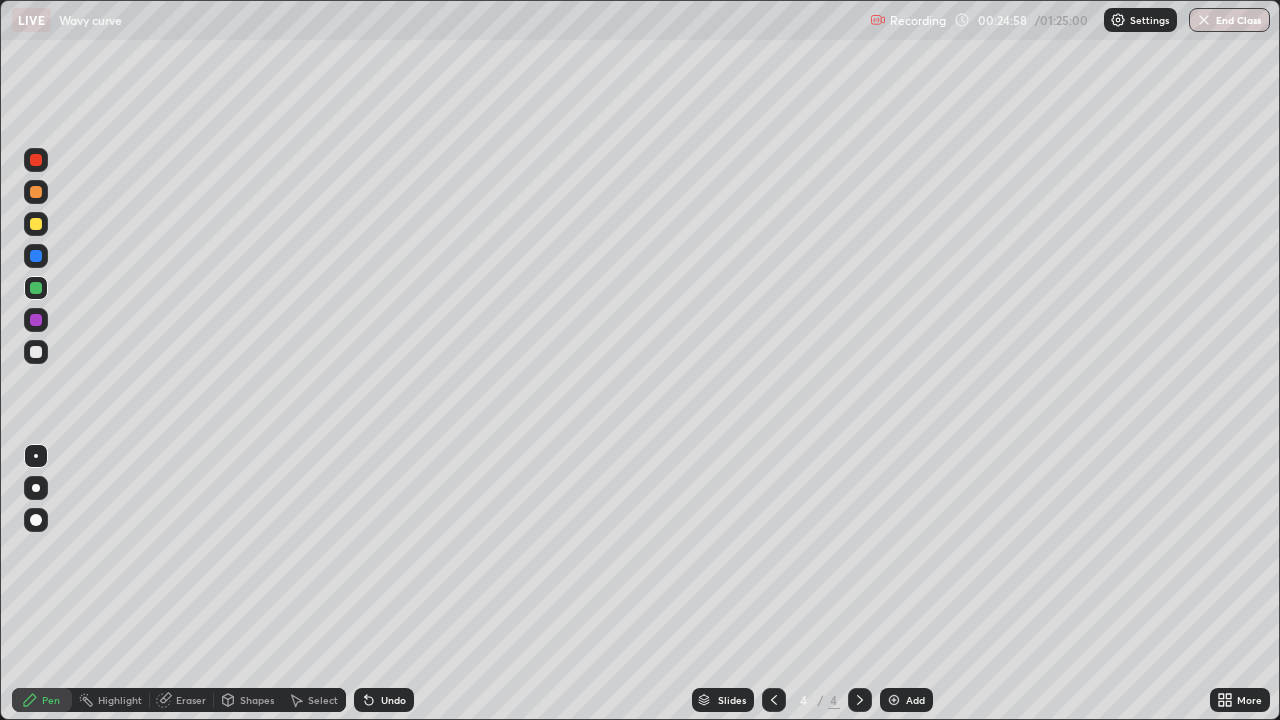 click at bounding box center [36, 352] 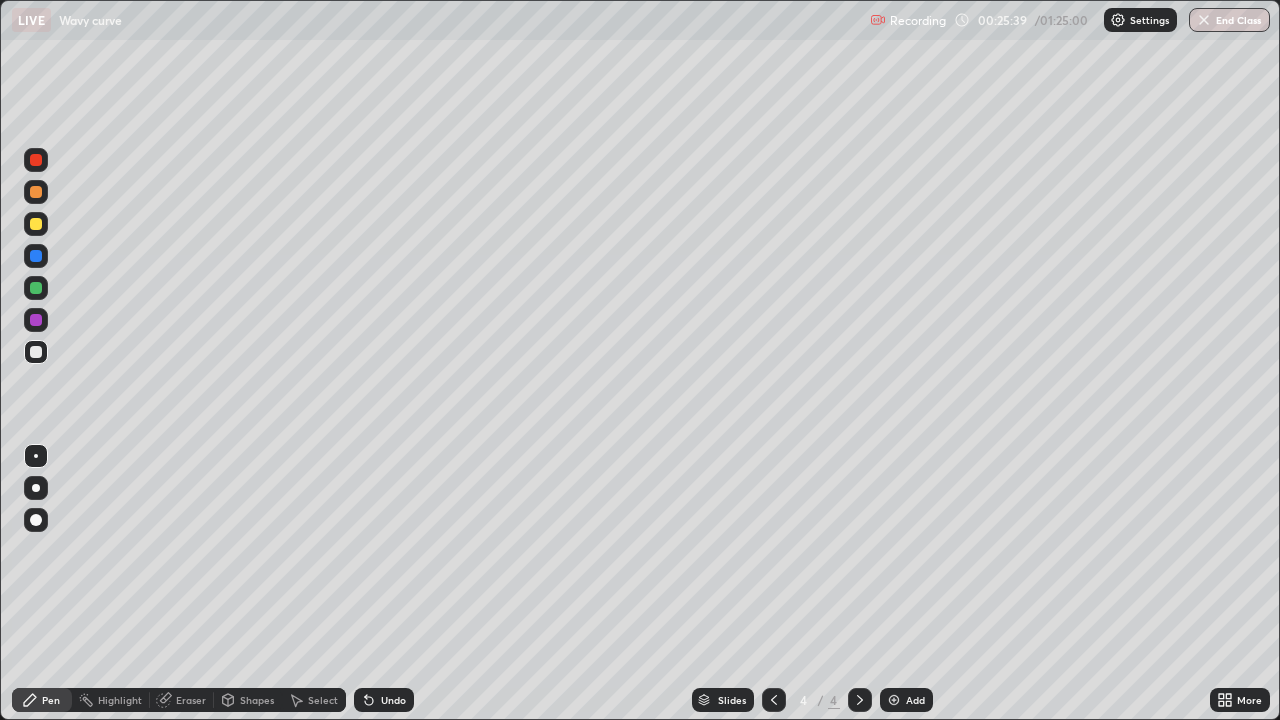 click on "Add" at bounding box center (906, 700) 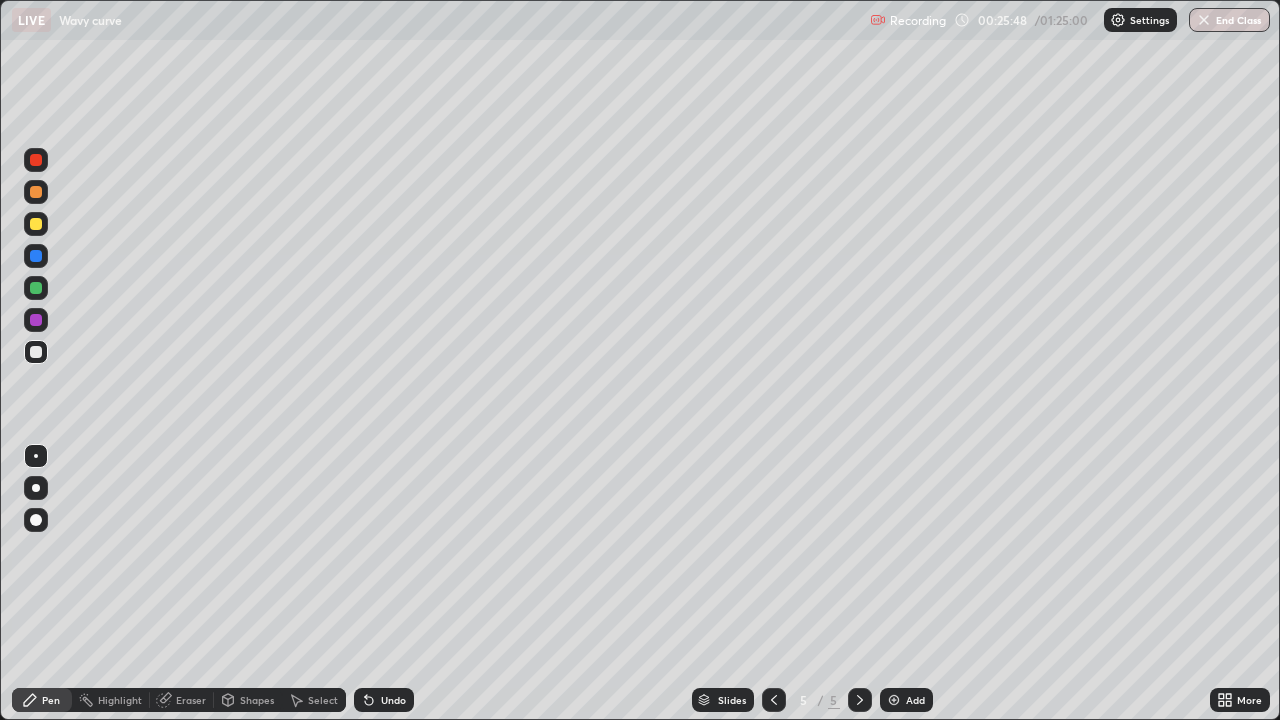 click at bounding box center (36, 192) 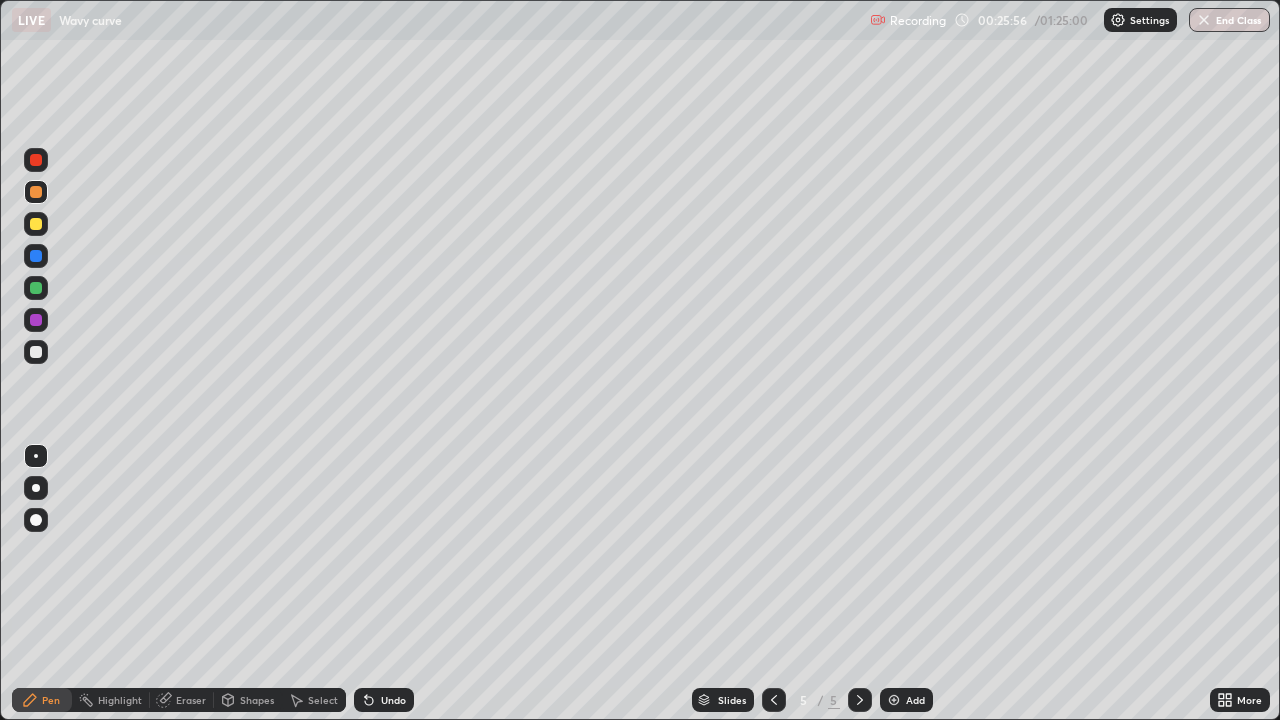 click 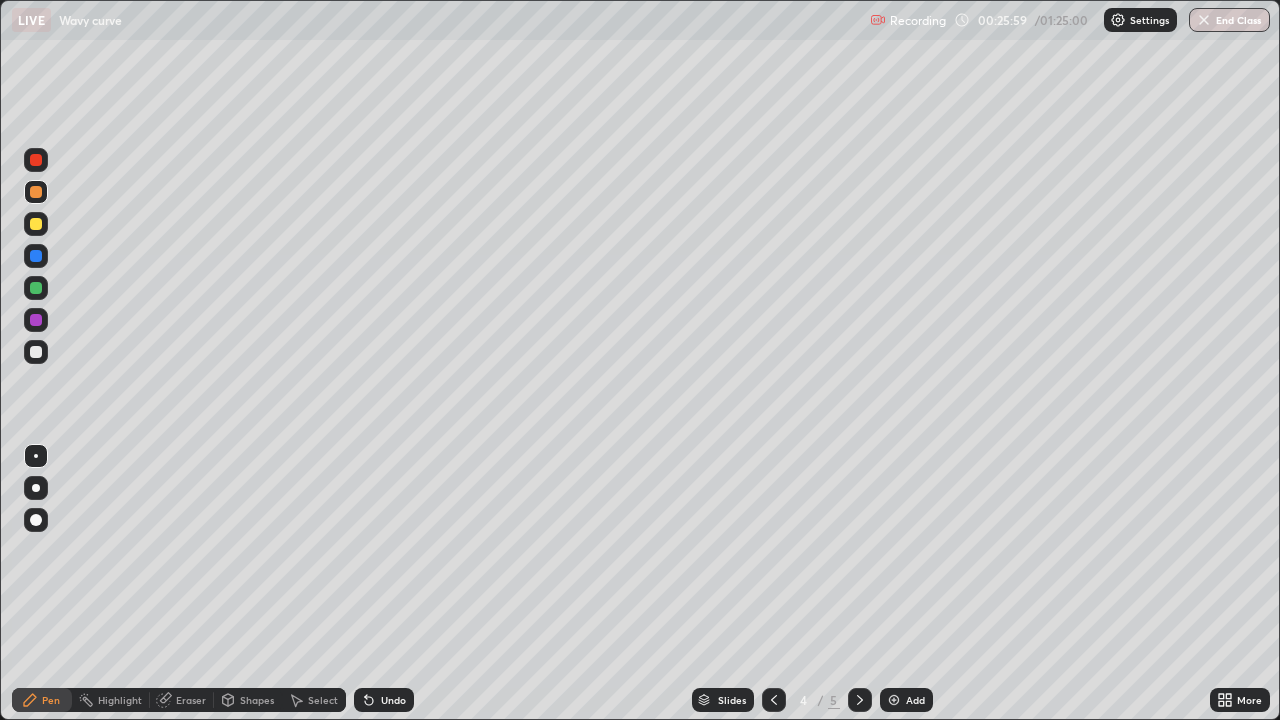 click 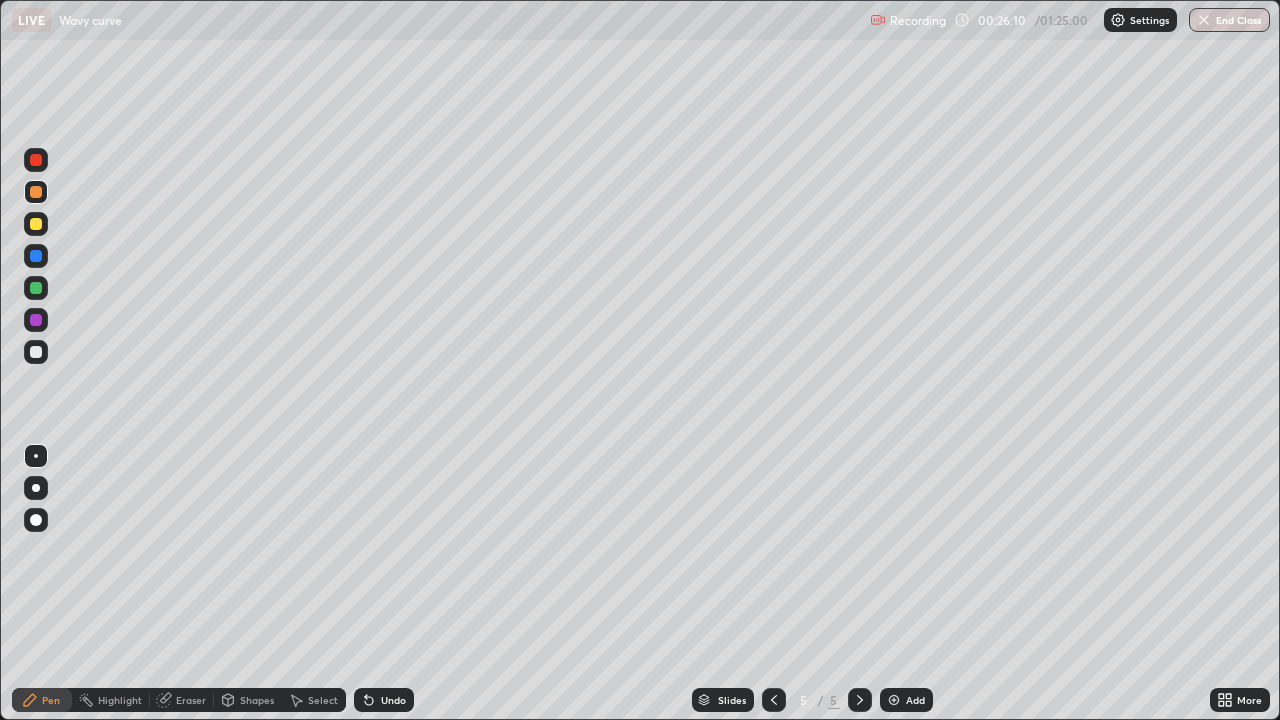 click at bounding box center (36, 352) 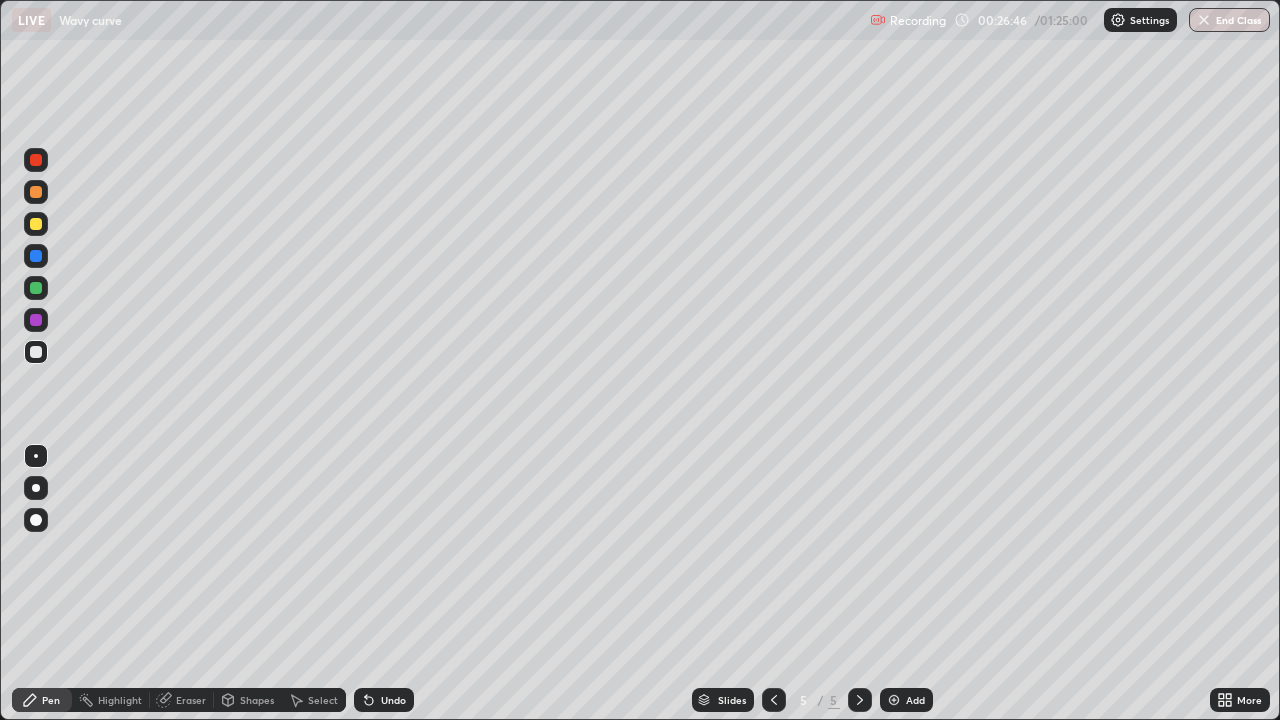 click 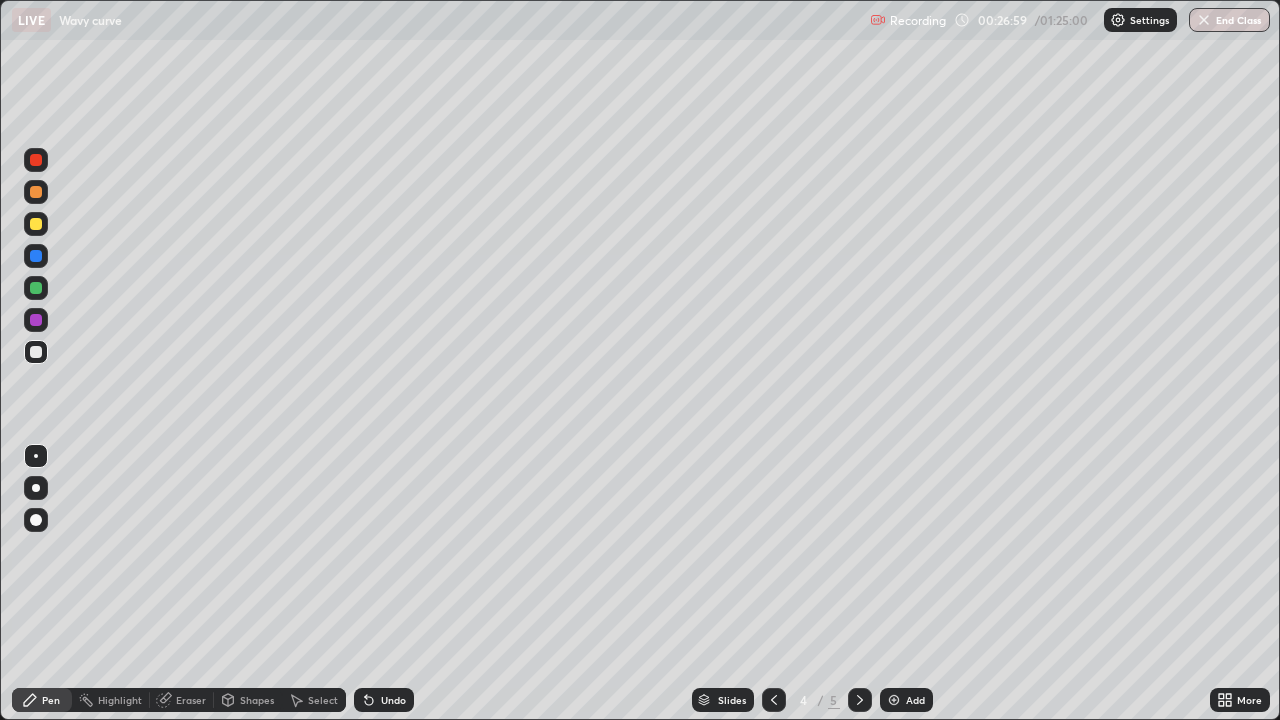 click 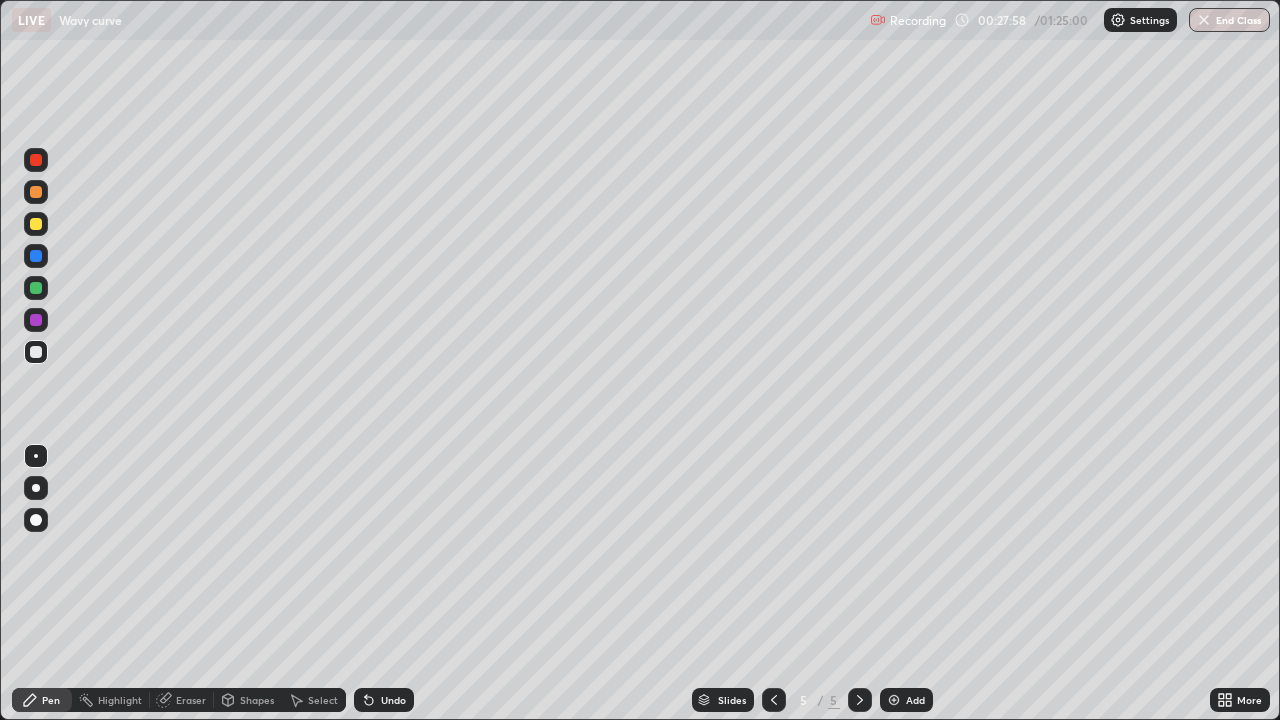 click at bounding box center (36, 288) 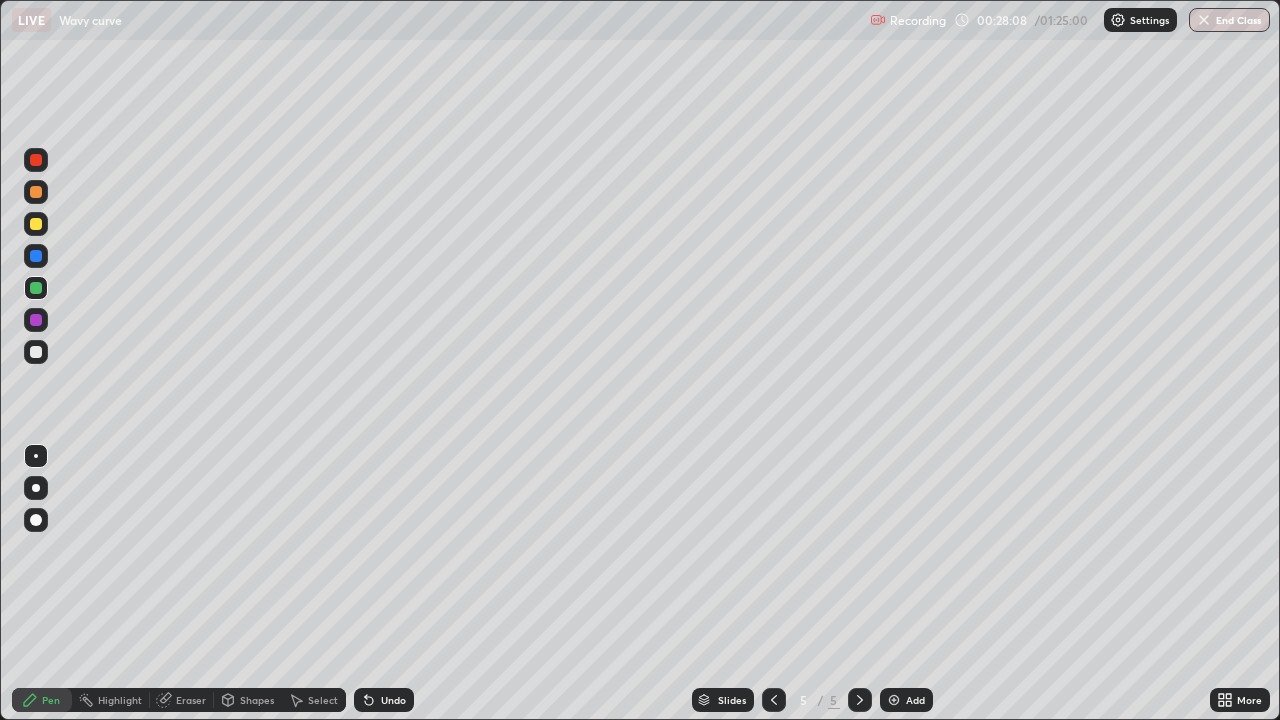 click 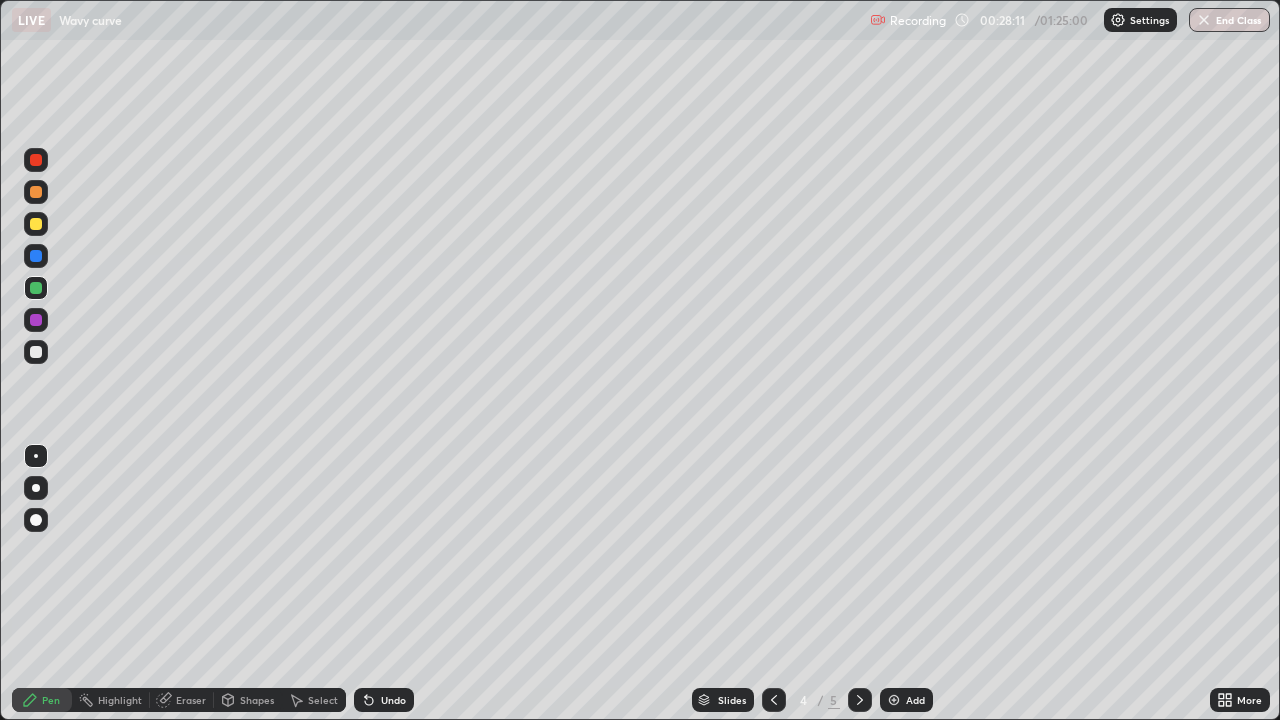 click 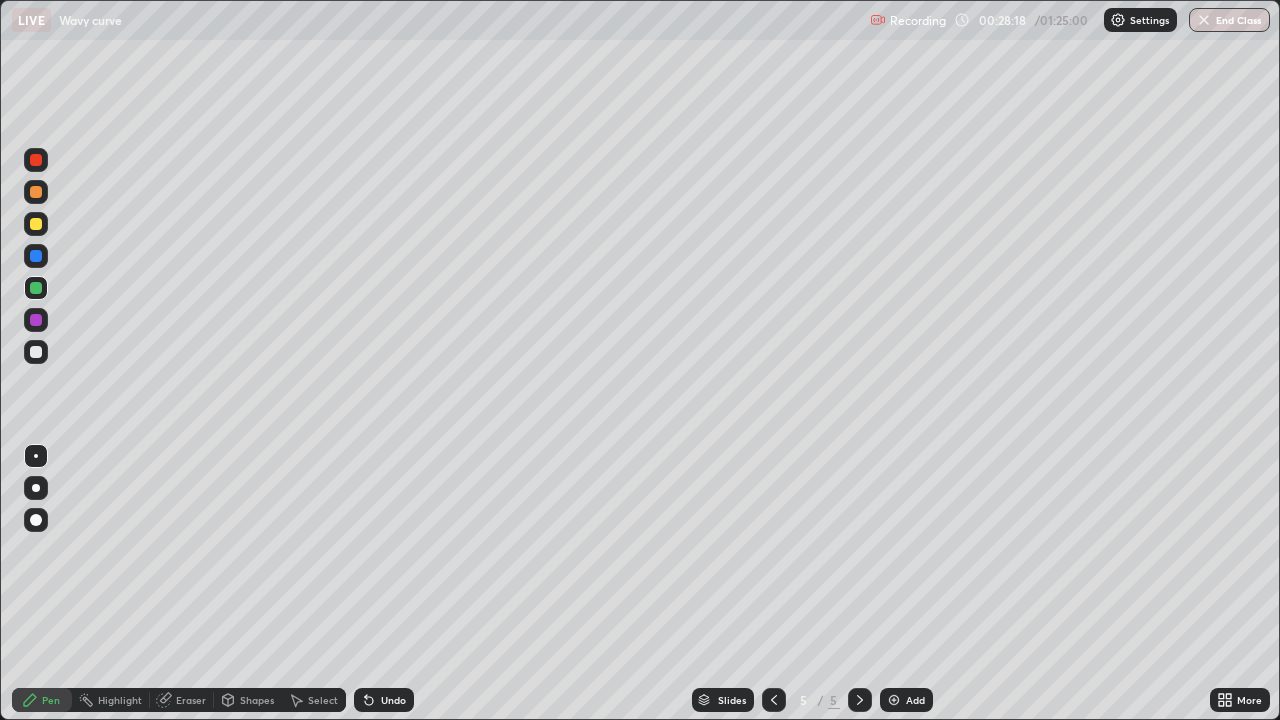click 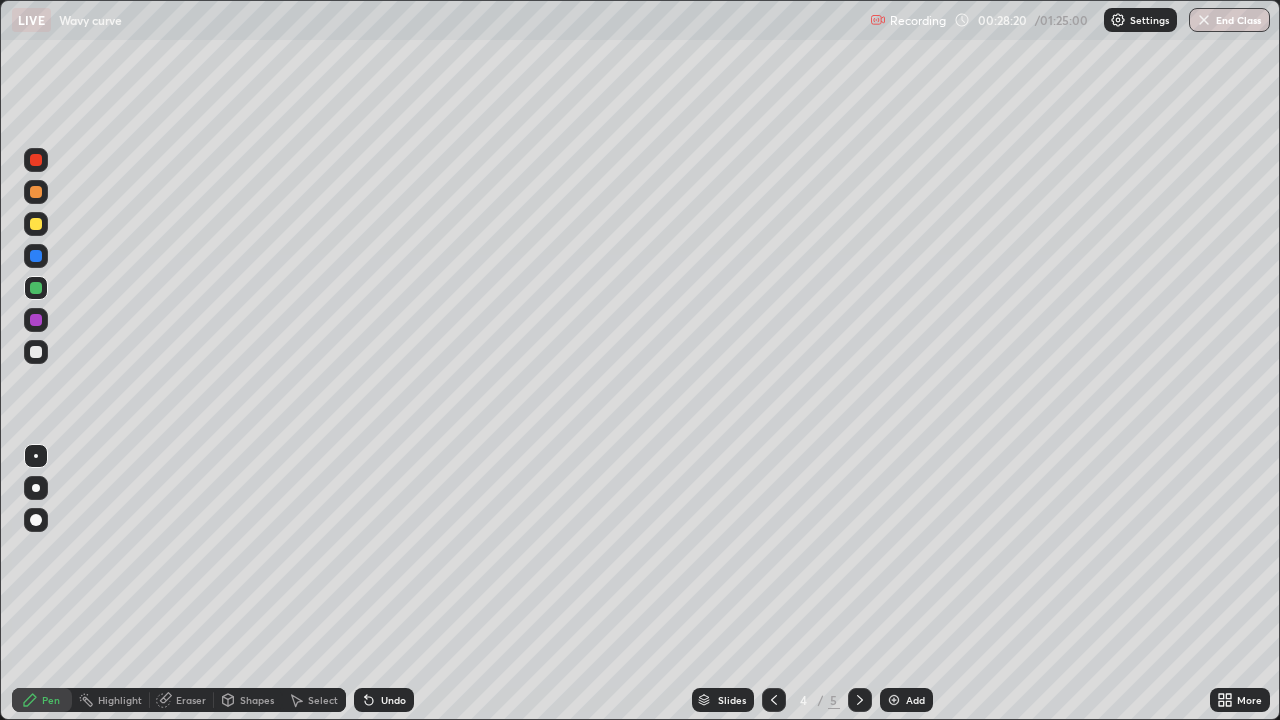 click 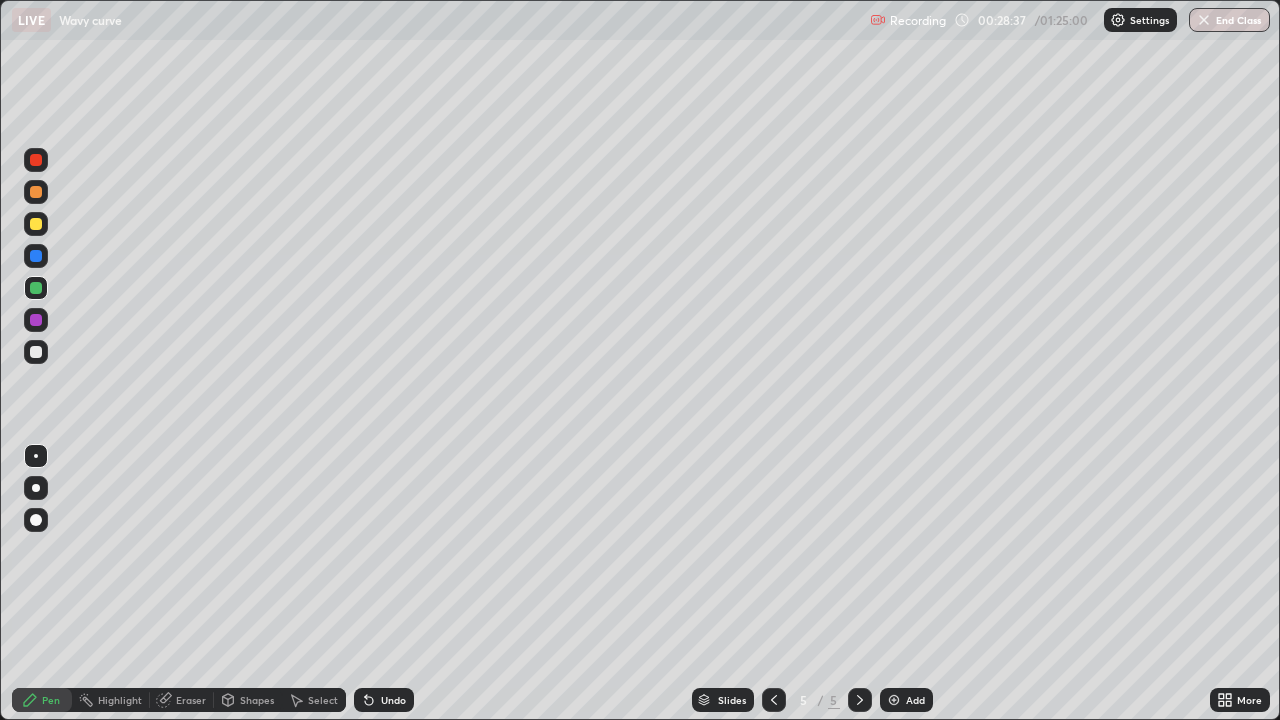 click on "Undo" at bounding box center [393, 700] 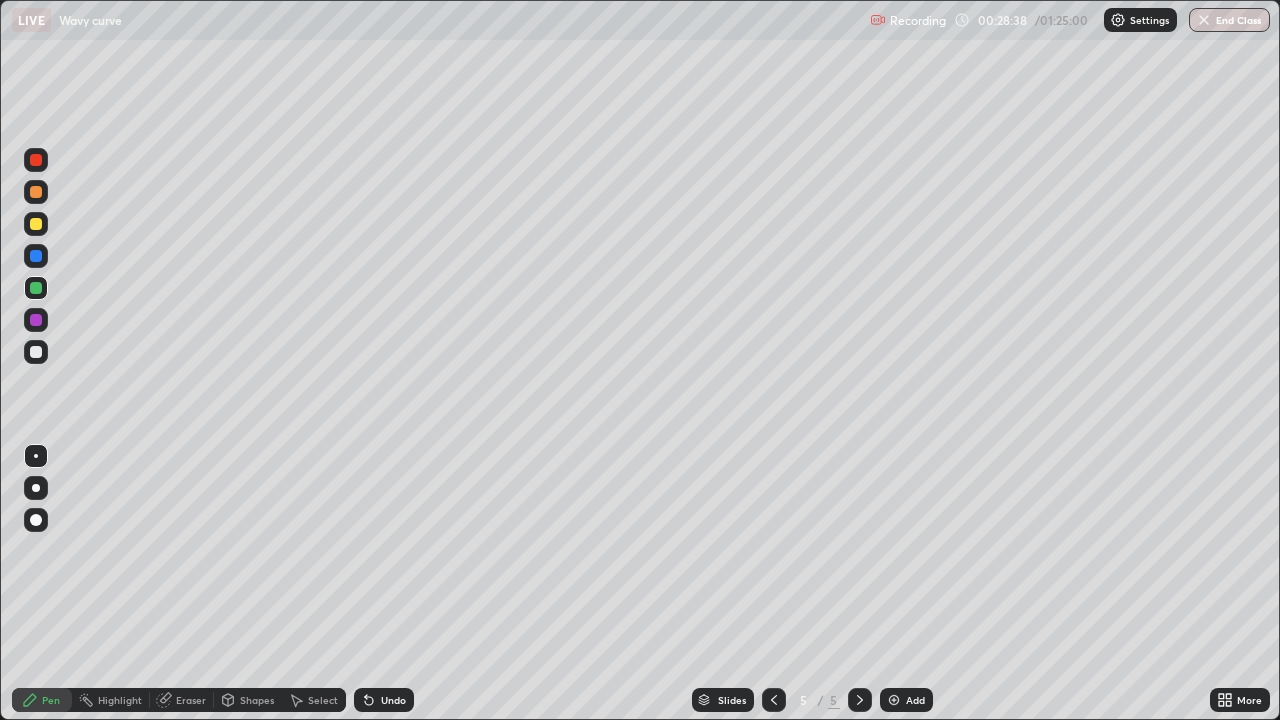 click on "Undo" at bounding box center [393, 700] 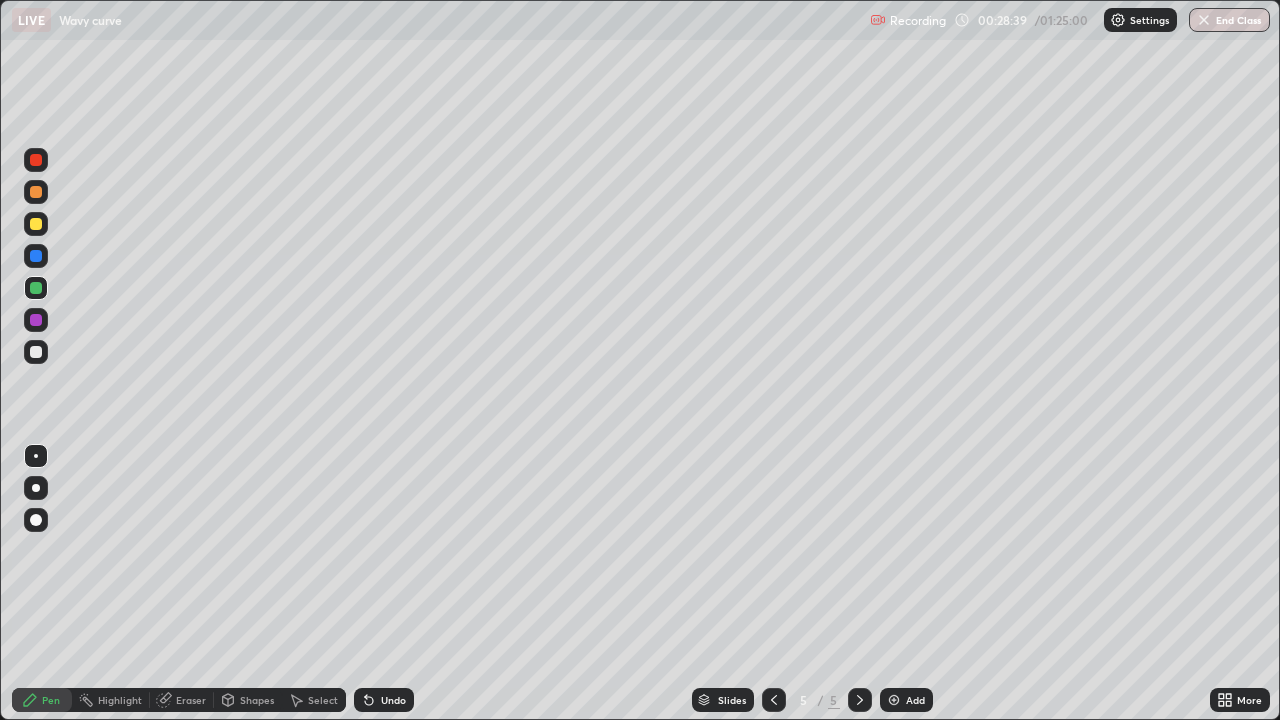 click on "Undo" at bounding box center (393, 700) 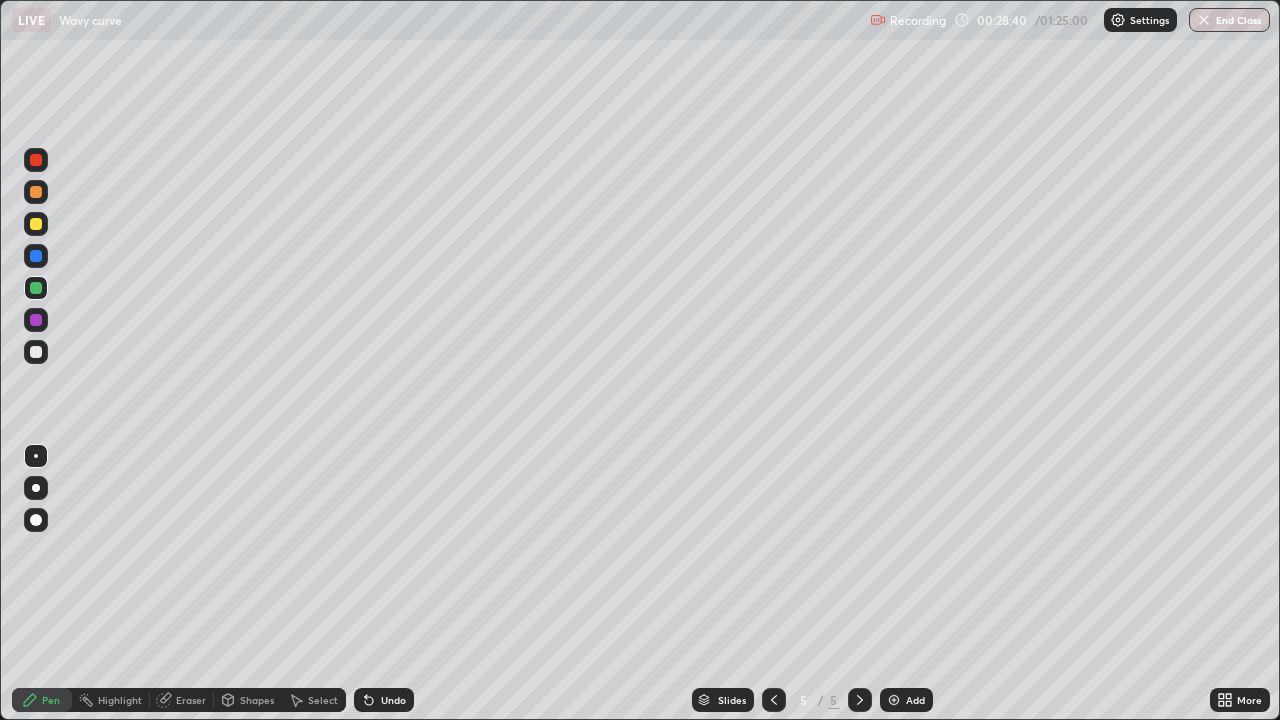 click on "Undo" at bounding box center (393, 700) 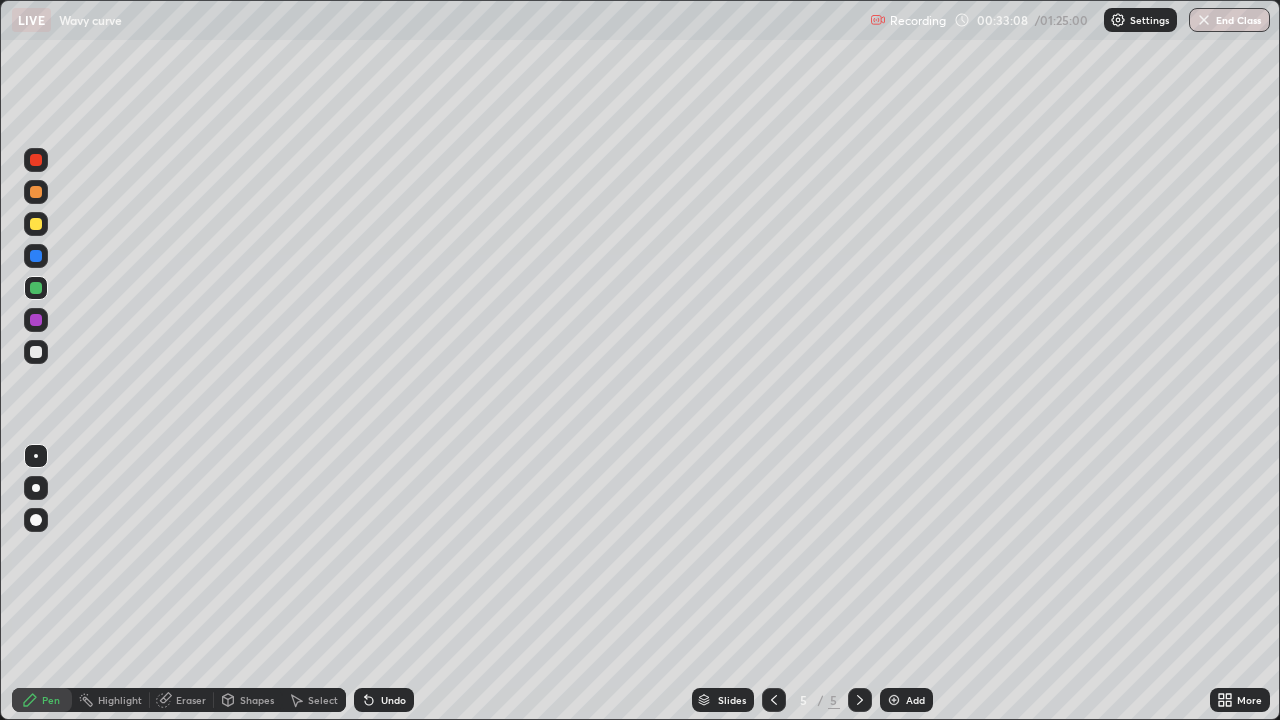 click 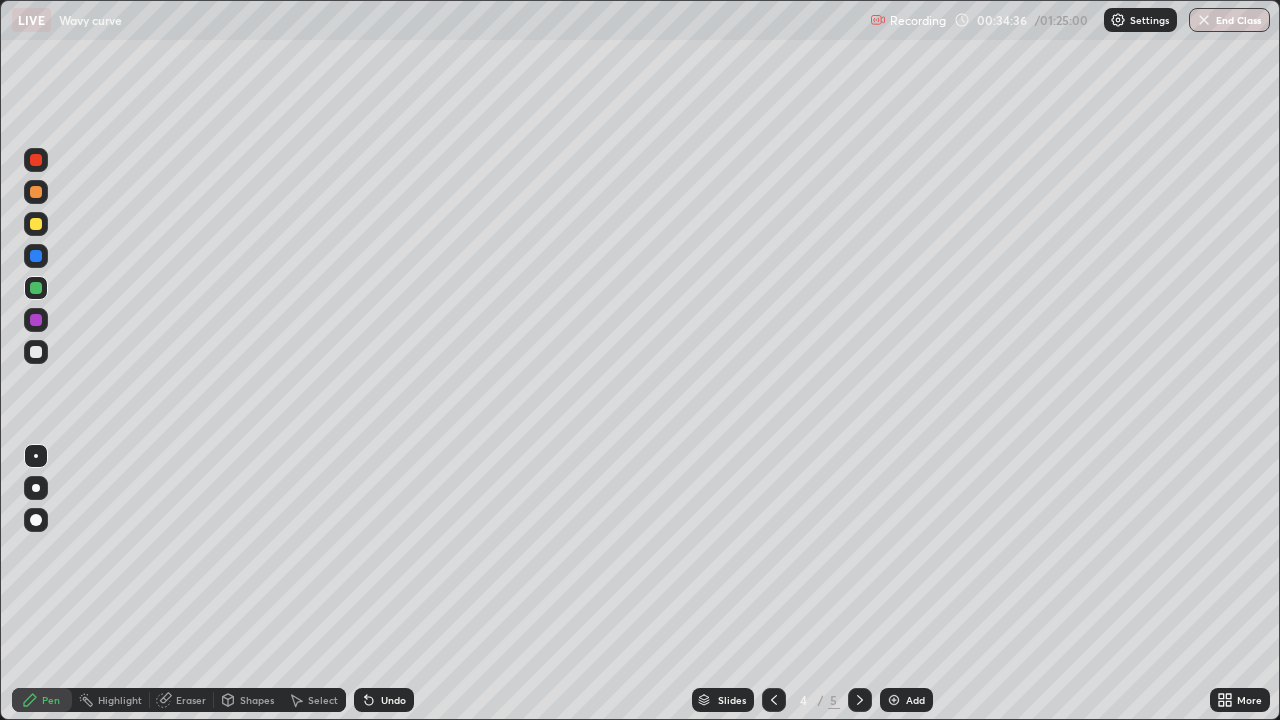 click at bounding box center [860, 700] 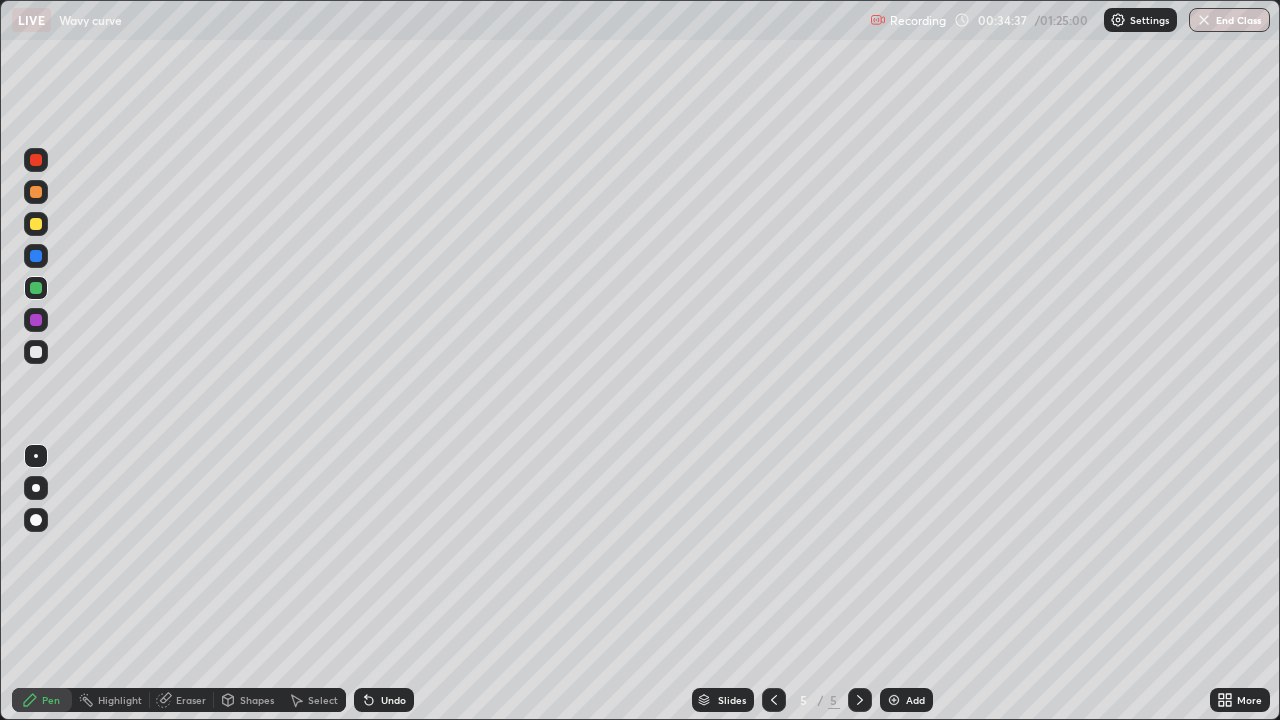 click at bounding box center [860, 700] 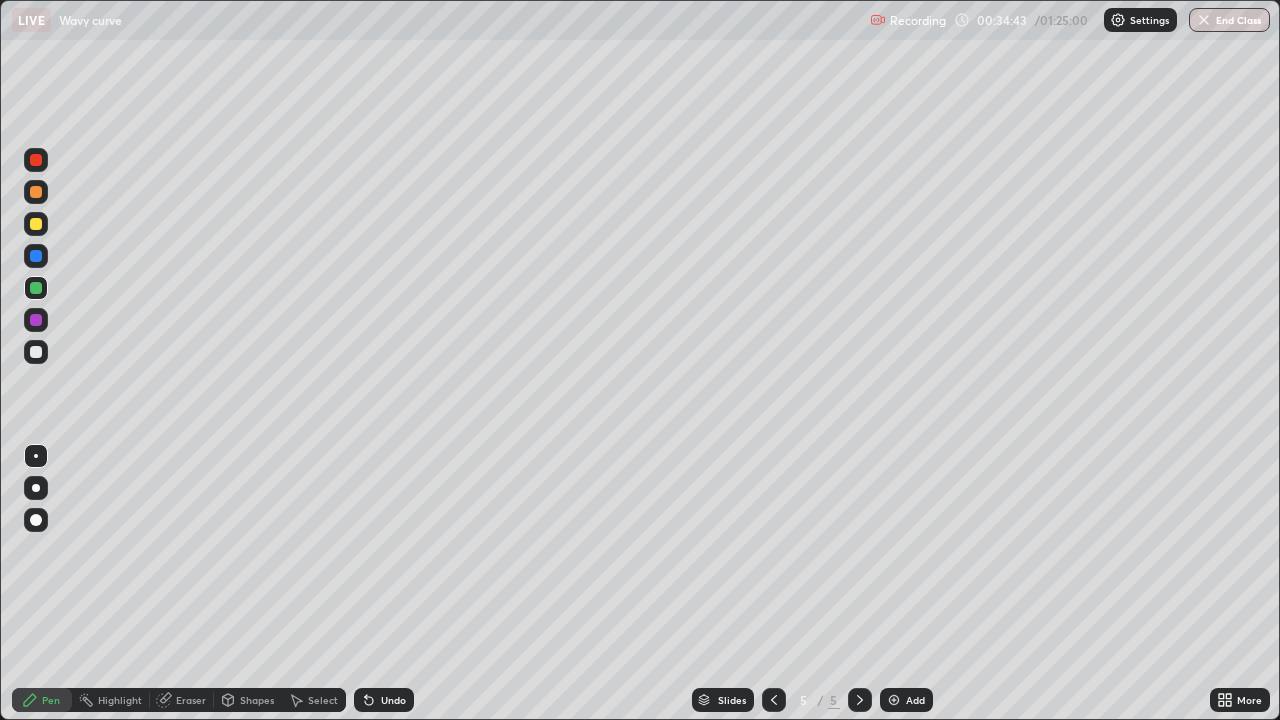 click at bounding box center (894, 700) 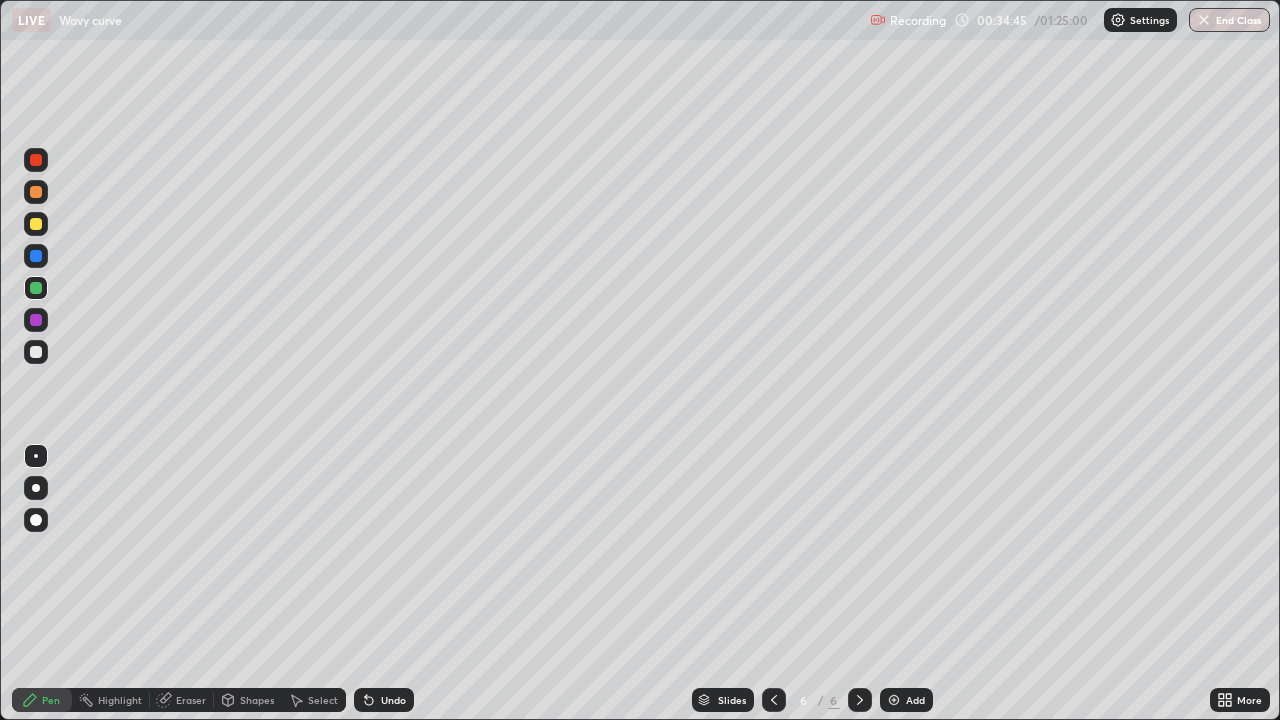 click at bounding box center (36, 224) 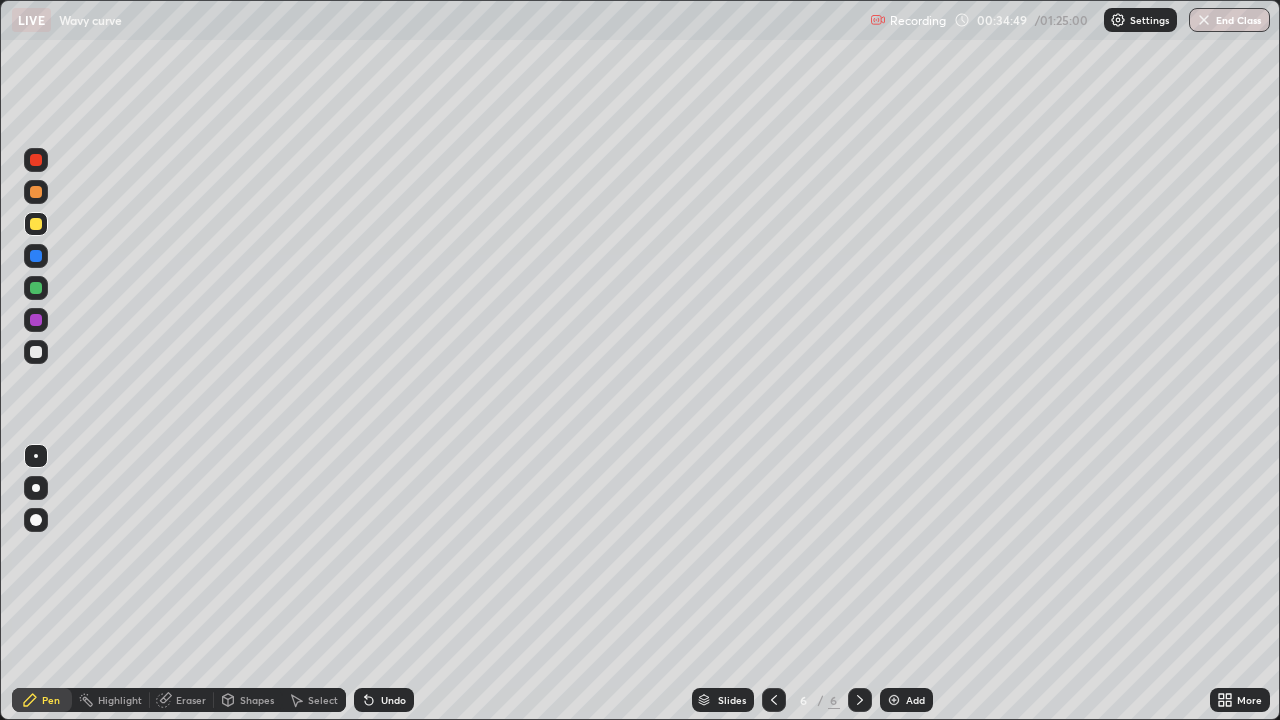 click at bounding box center [36, 352] 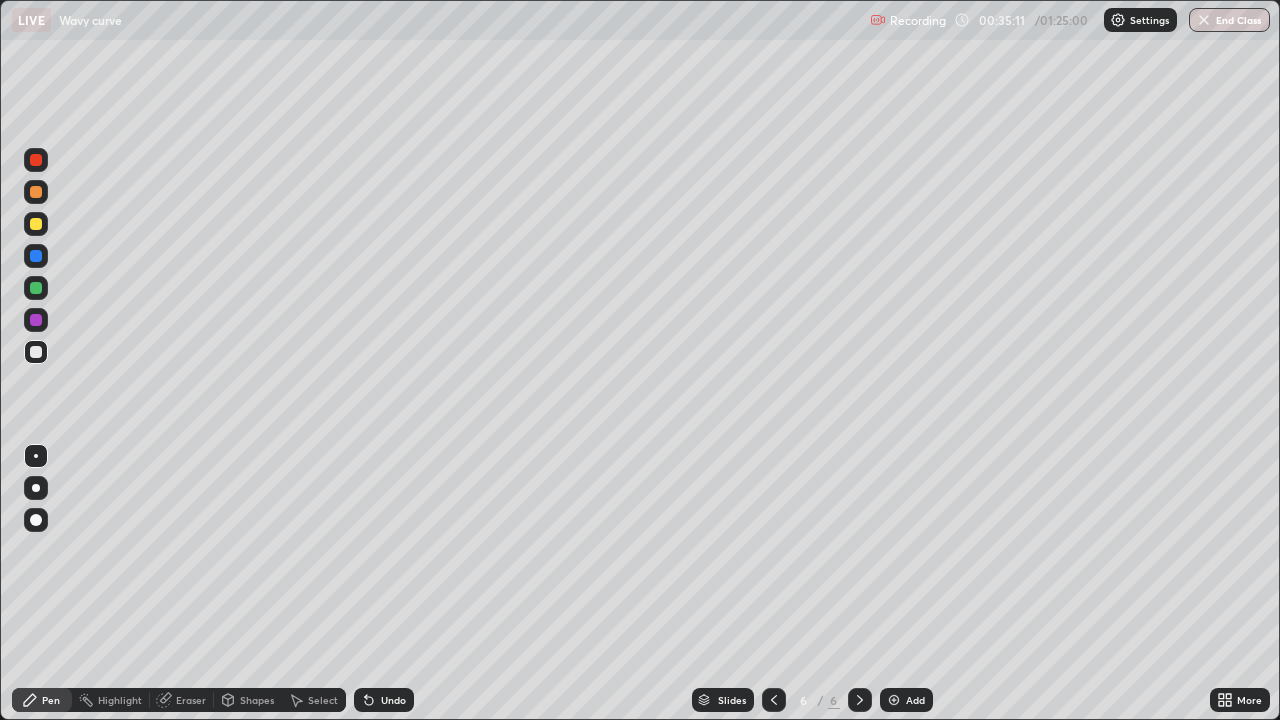 click on "Undo" at bounding box center (393, 700) 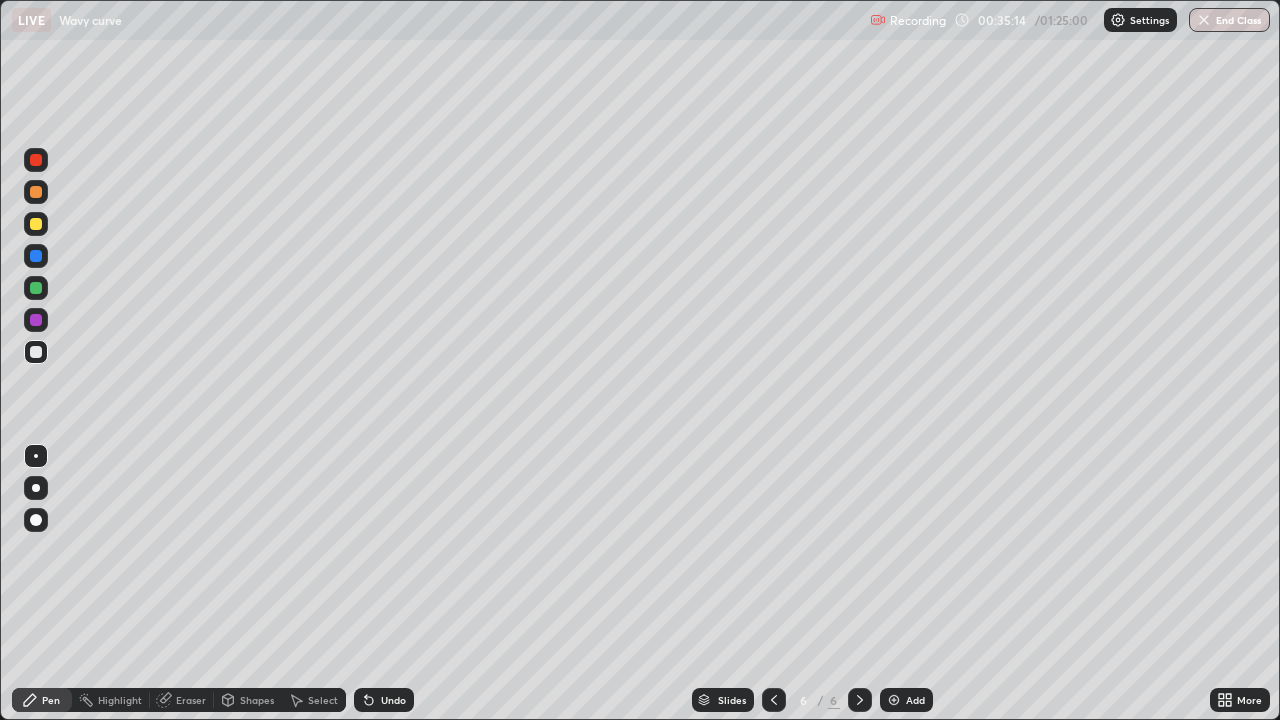 click on "Undo" at bounding box center (393, 700) 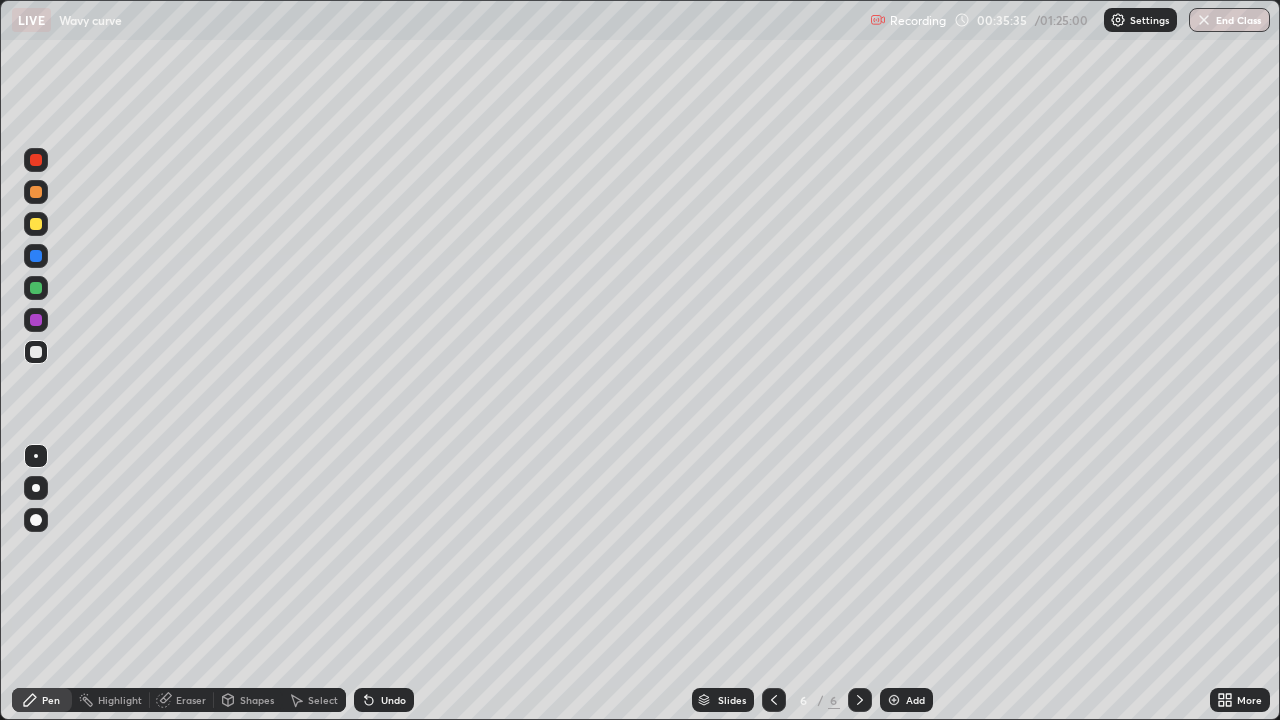 click at bounding box center (36, 224) 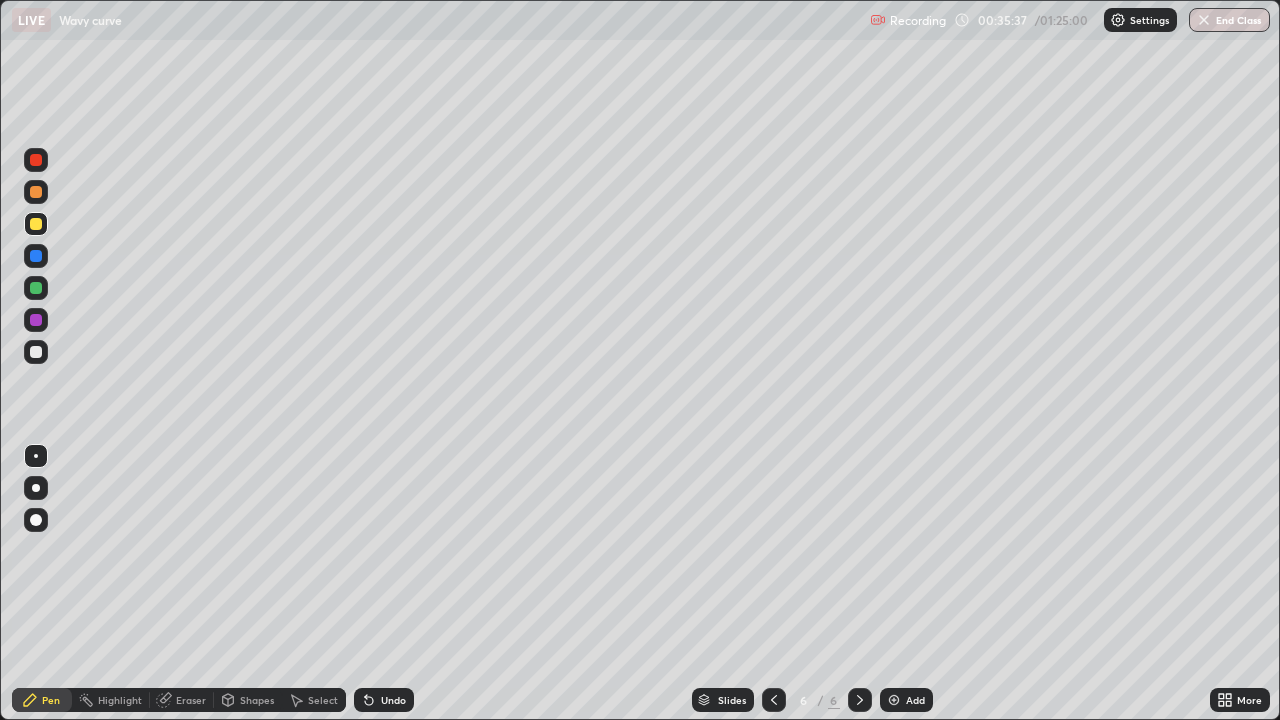 click at bounding box center (36, 288) 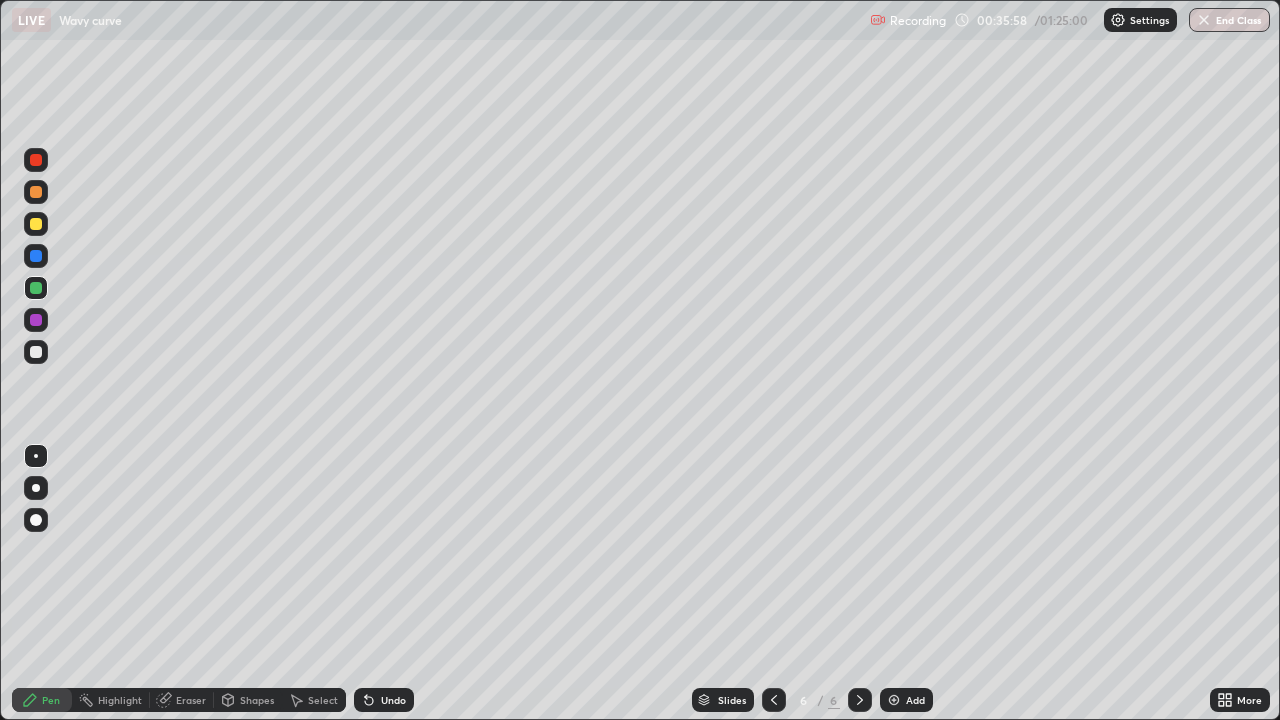 click on "Eraser" at bounding box center [191, 700] 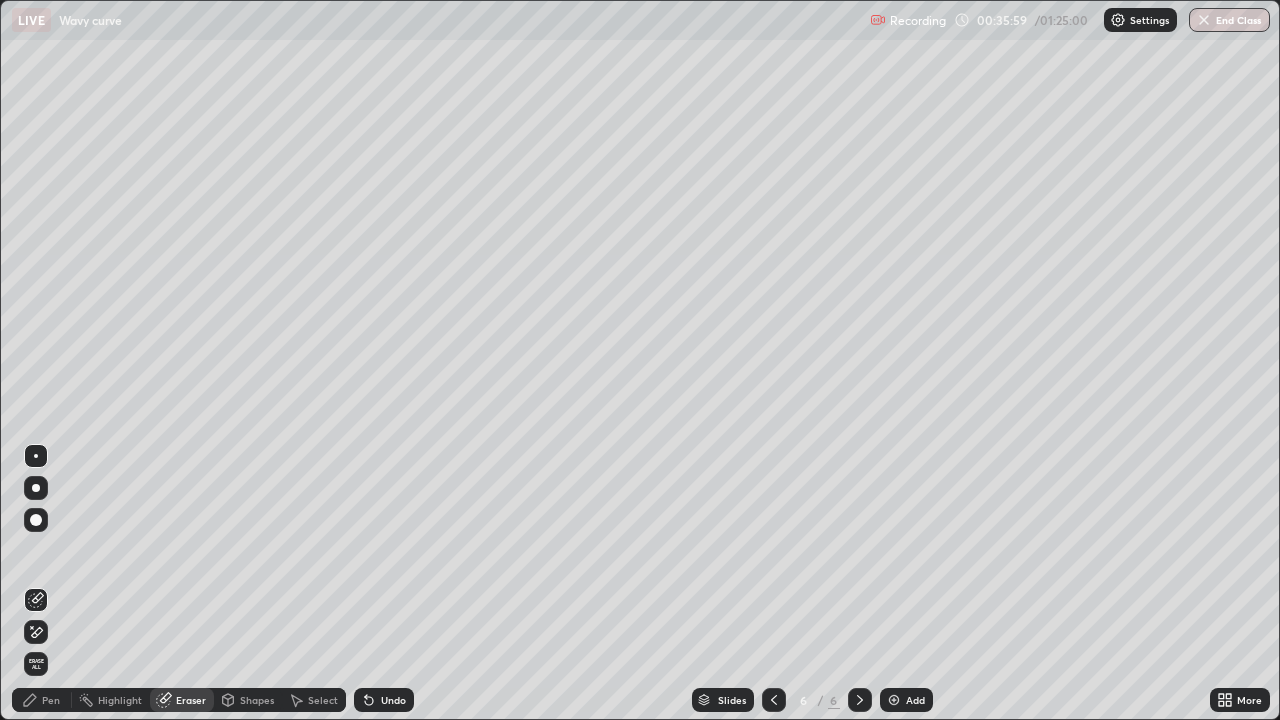 click on "Pen" at bounding box center [51, 700] 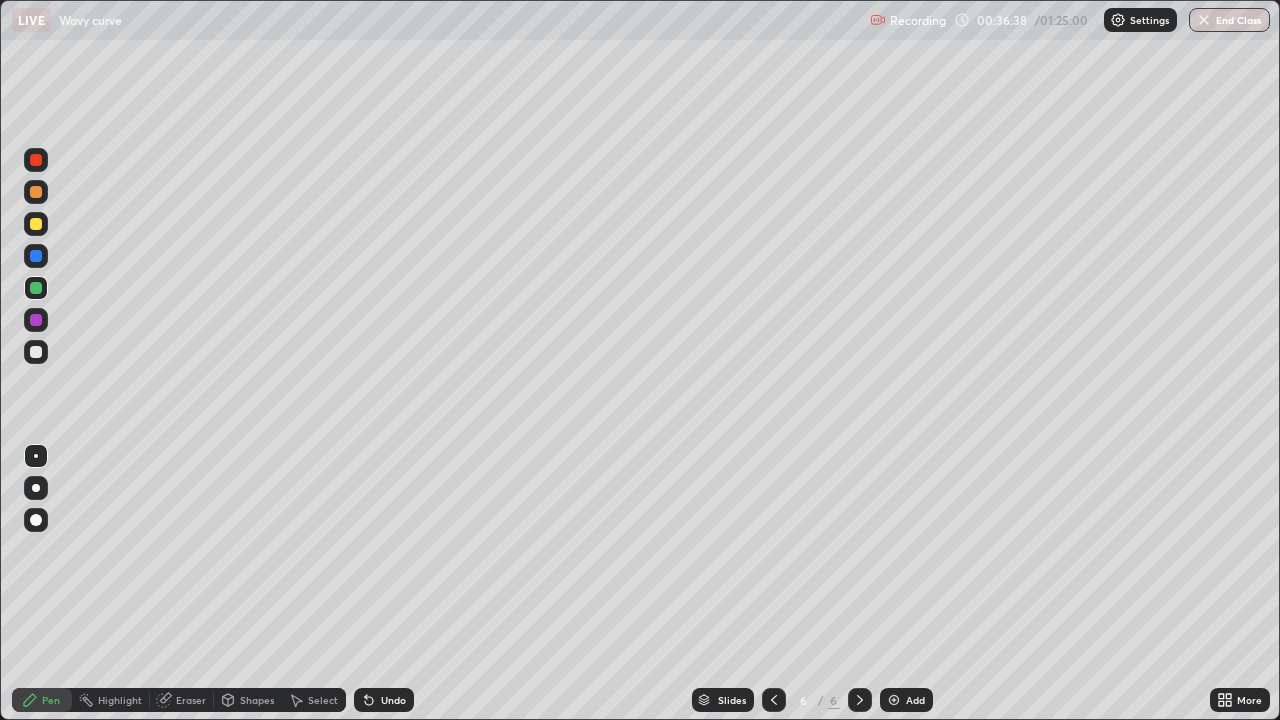 click at bounding box center [36, 352] 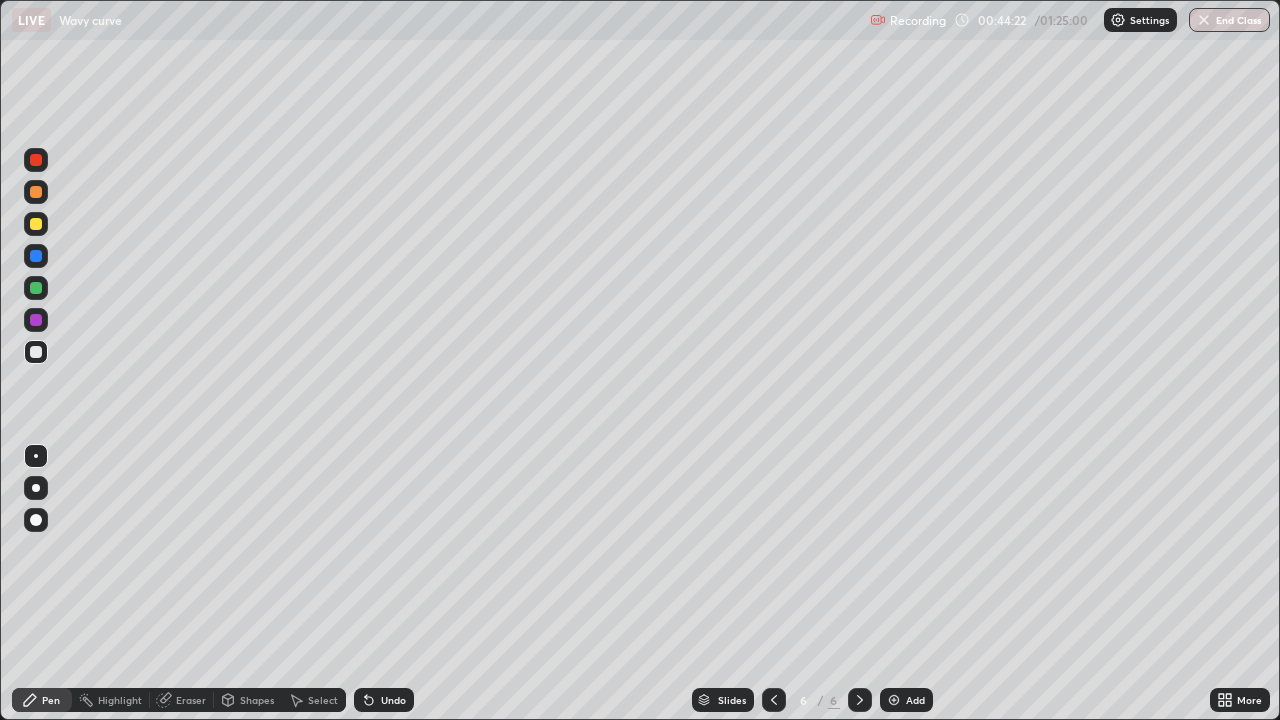 click 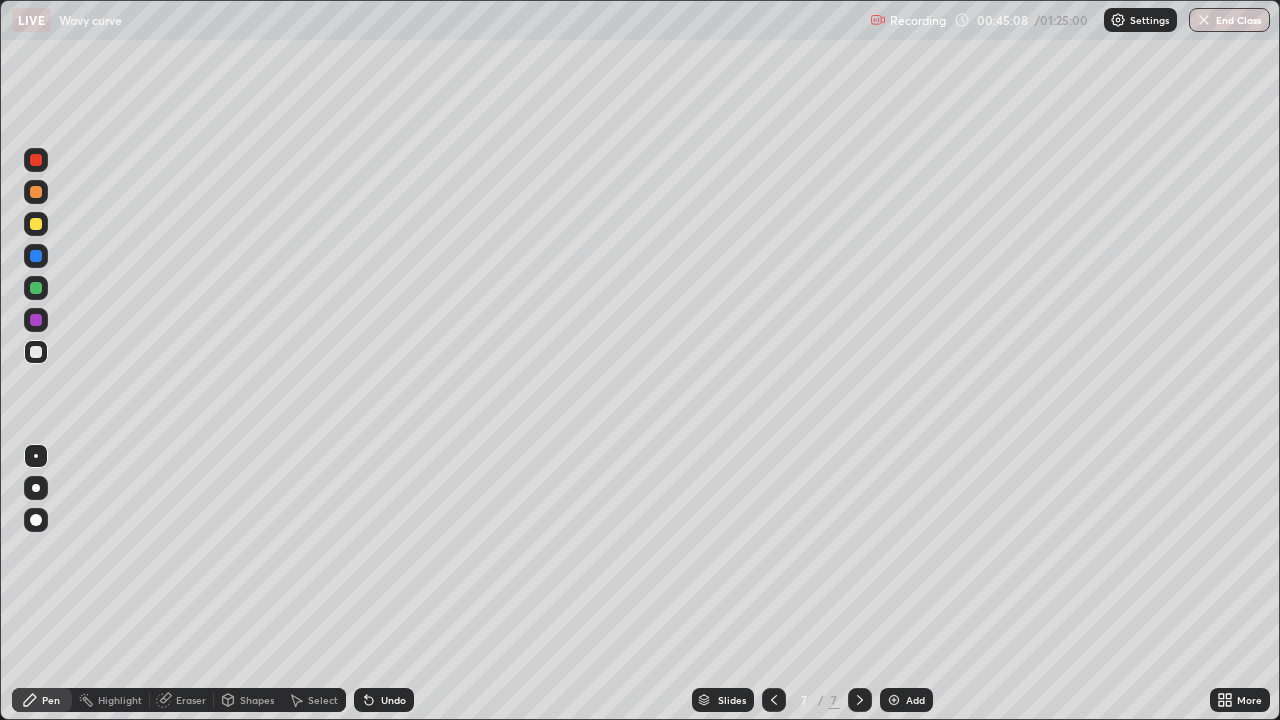 click at bounding box center (774, 700) 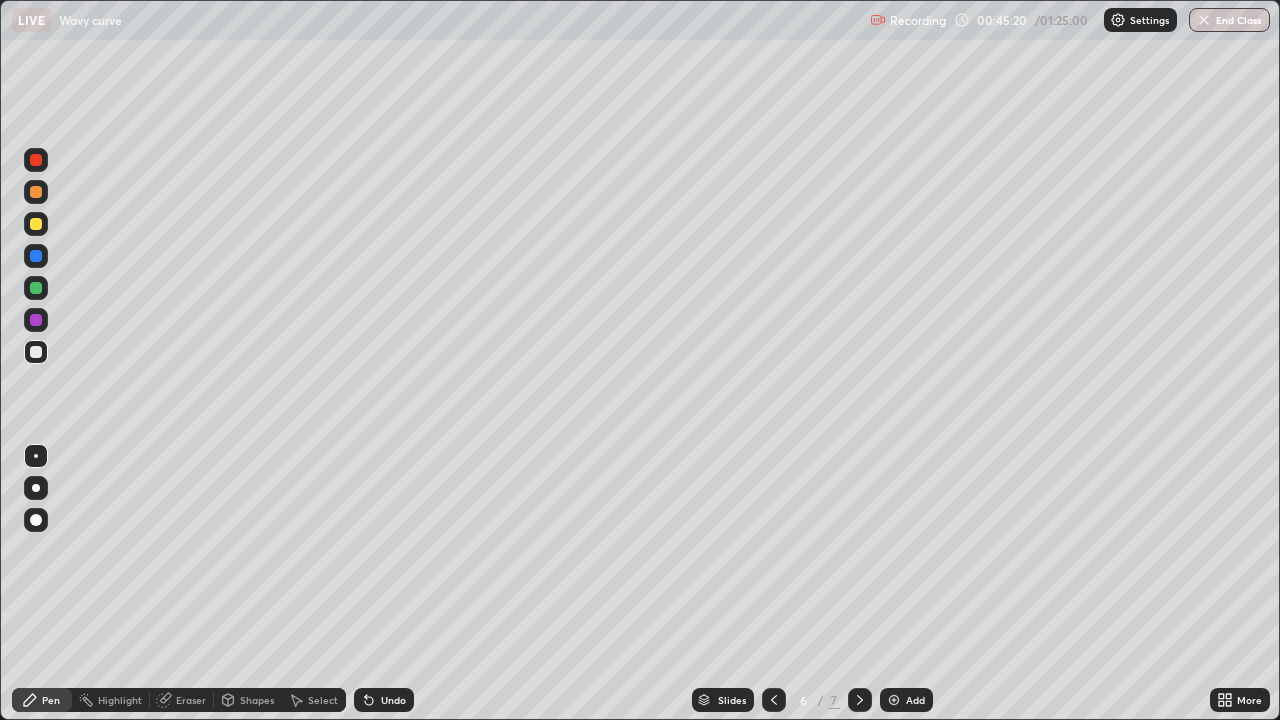 click 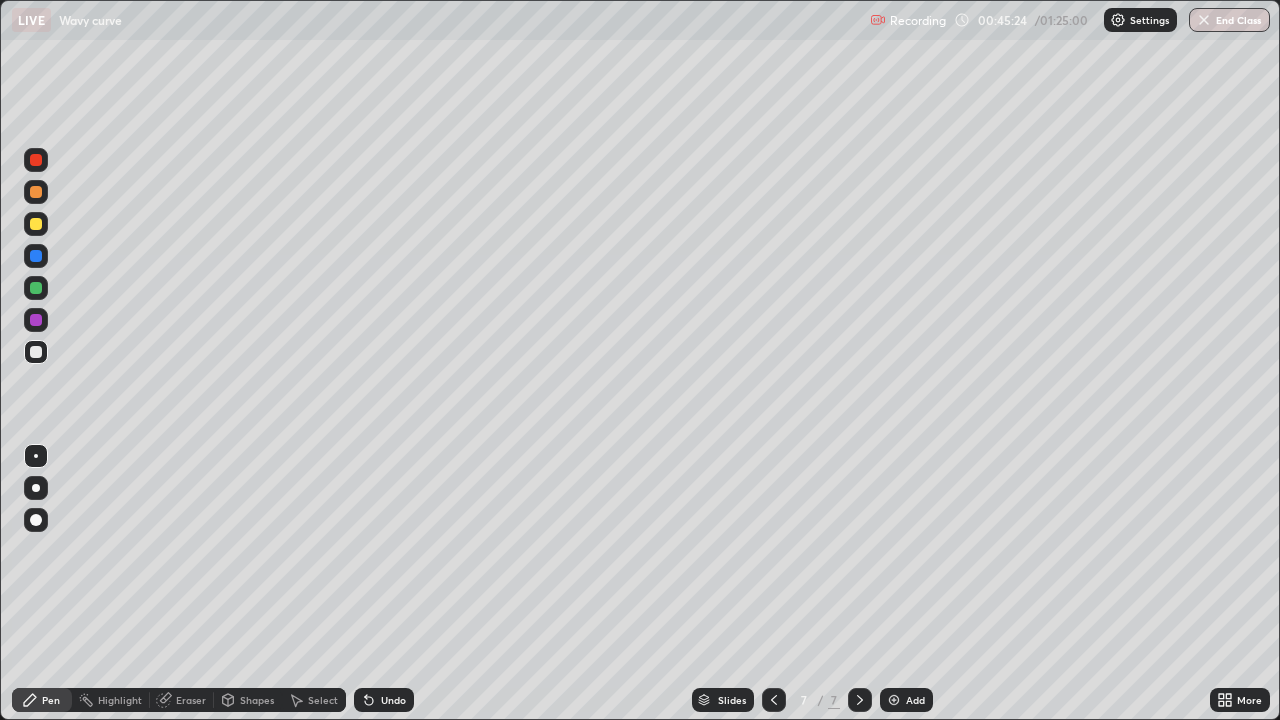 click 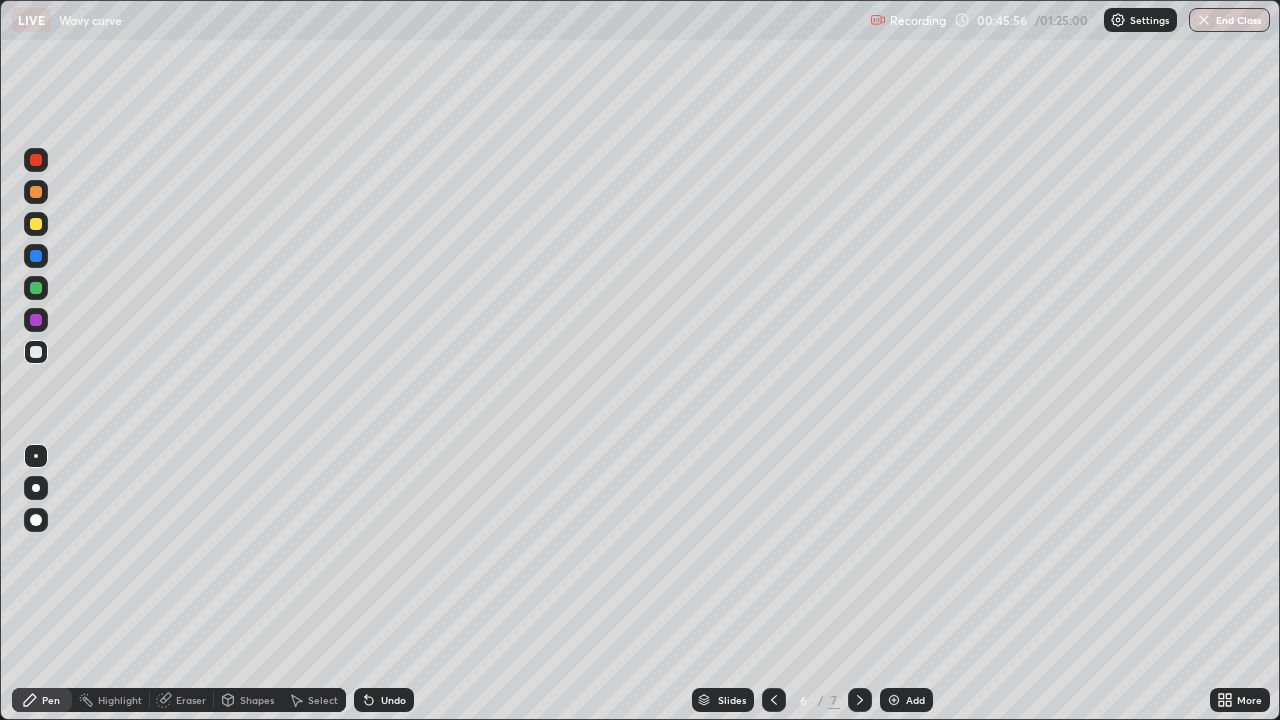 click 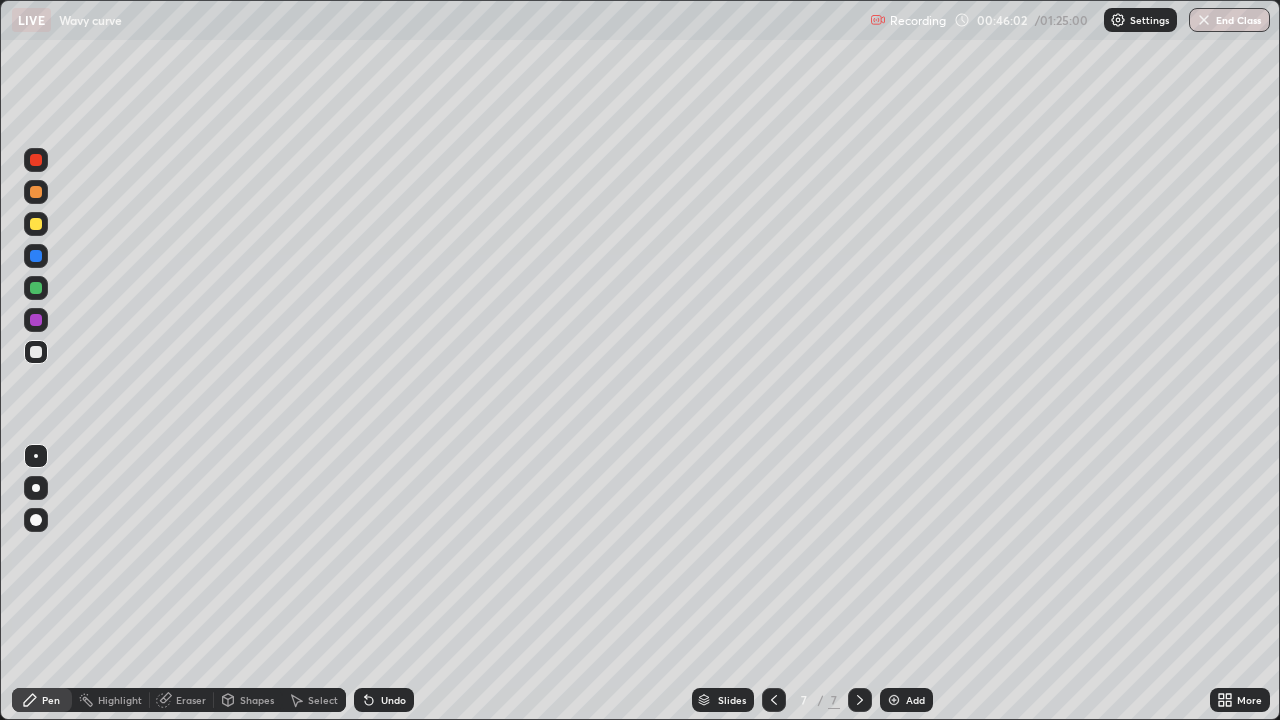 click 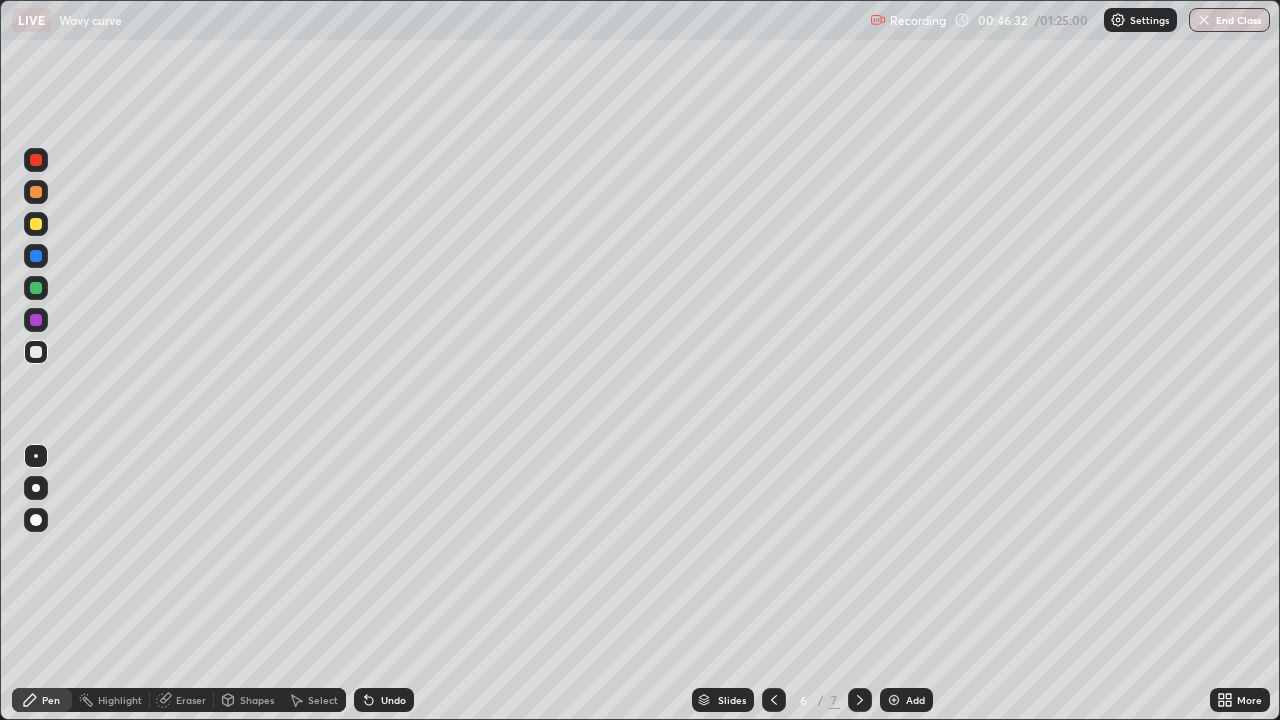 click at bounding box center [860, 700] 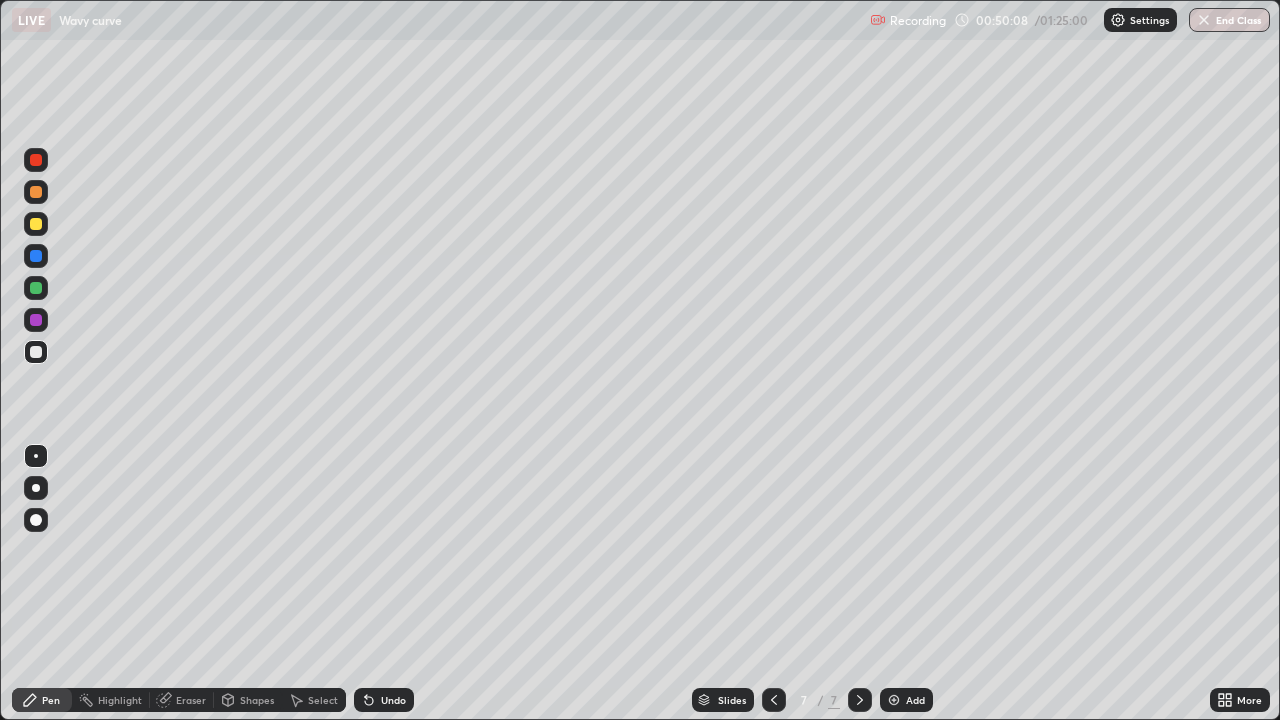 click at bounding box center [894, 700] 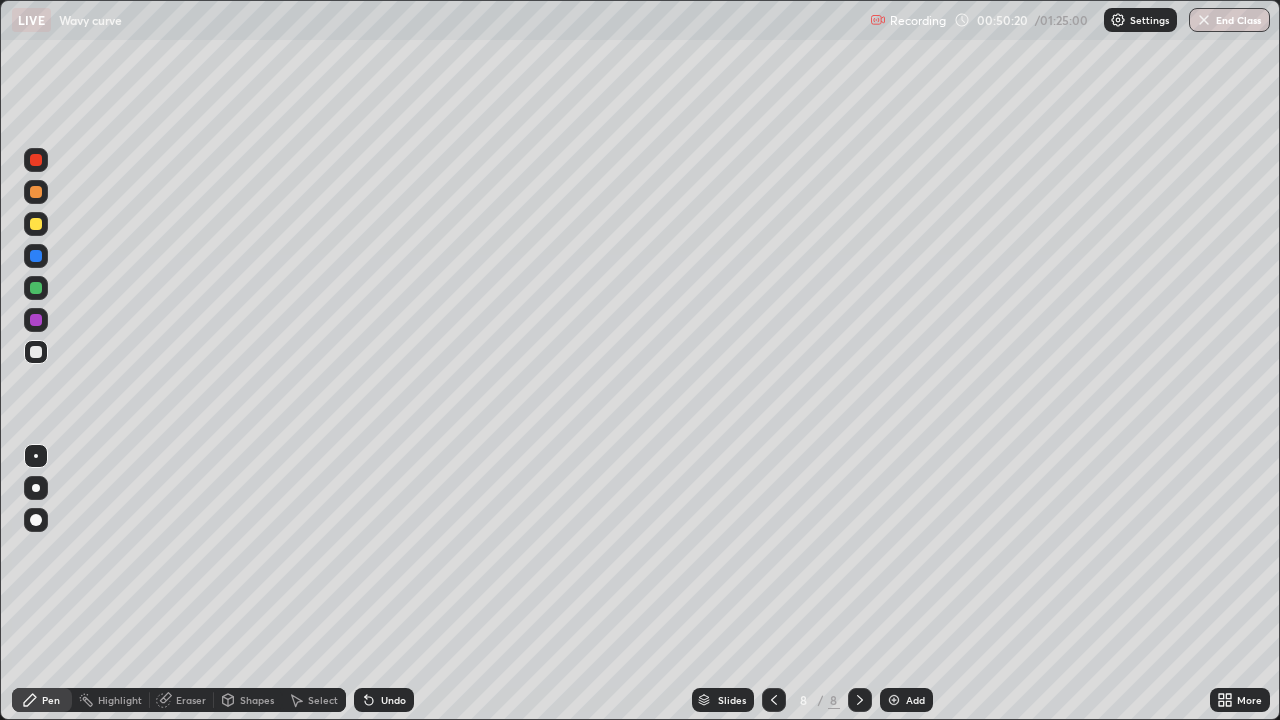 click at bounding box center [36, 224] 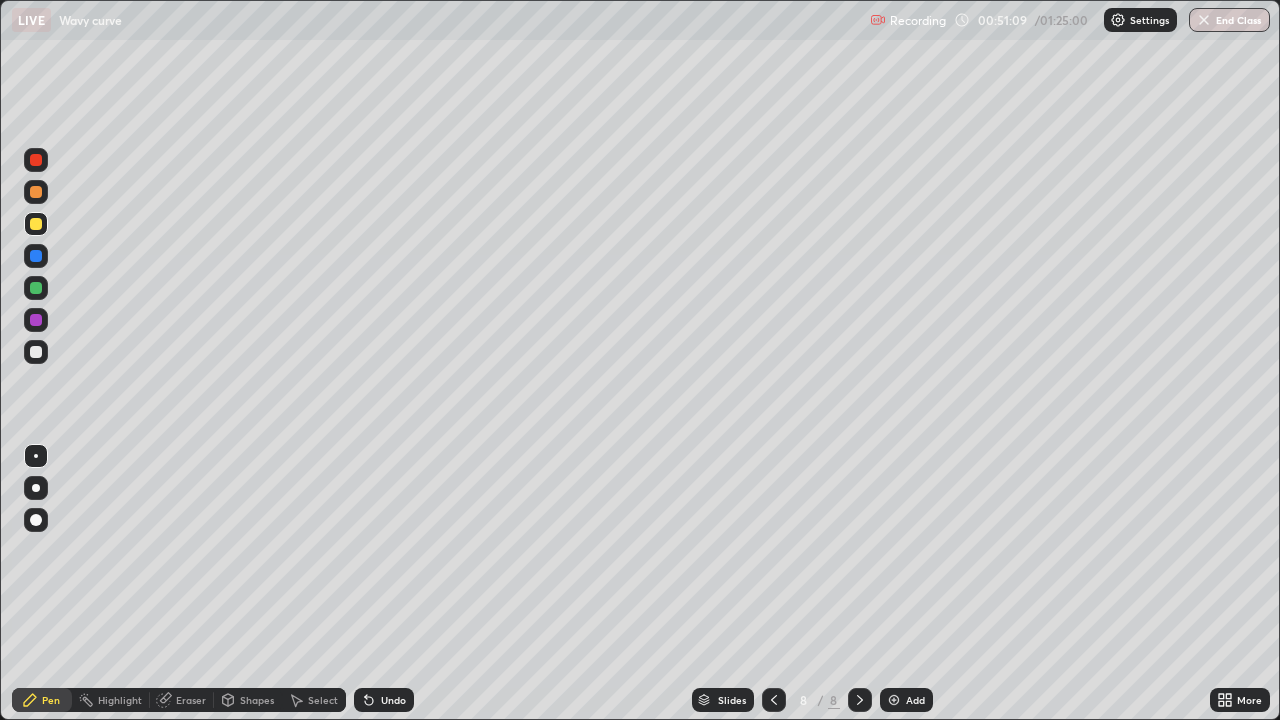 click at bounding box center [36, 352] 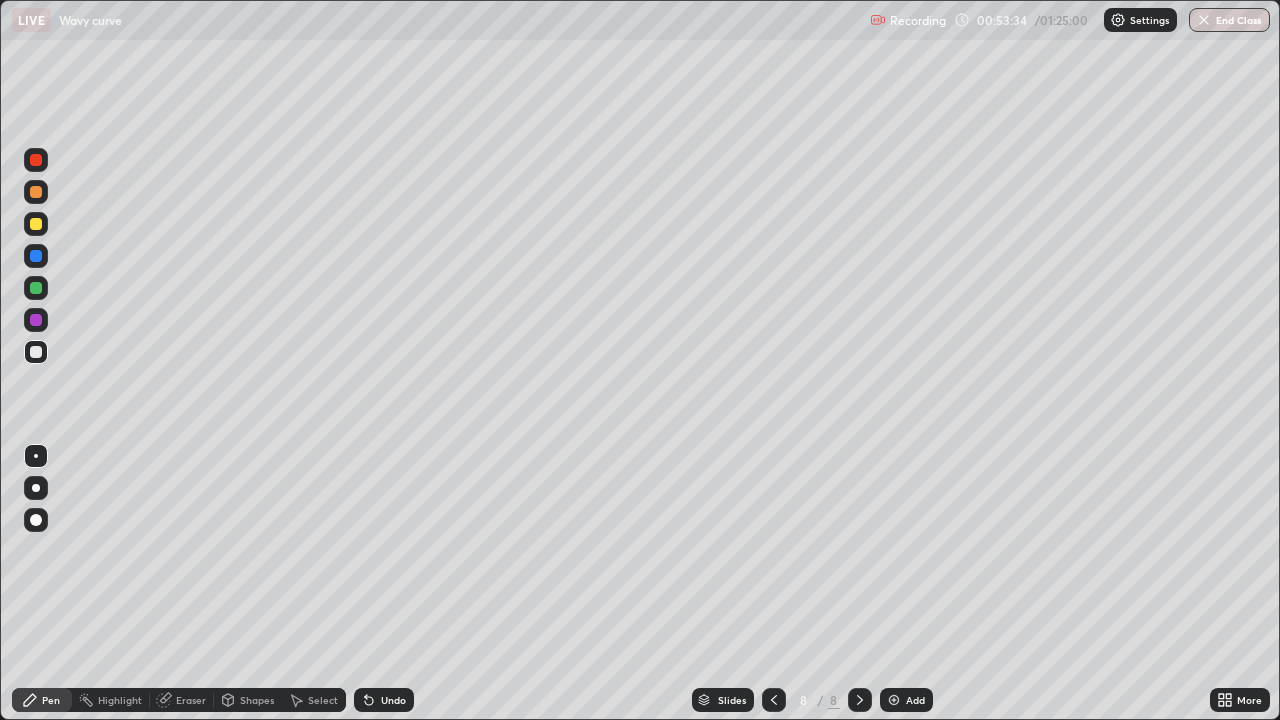click 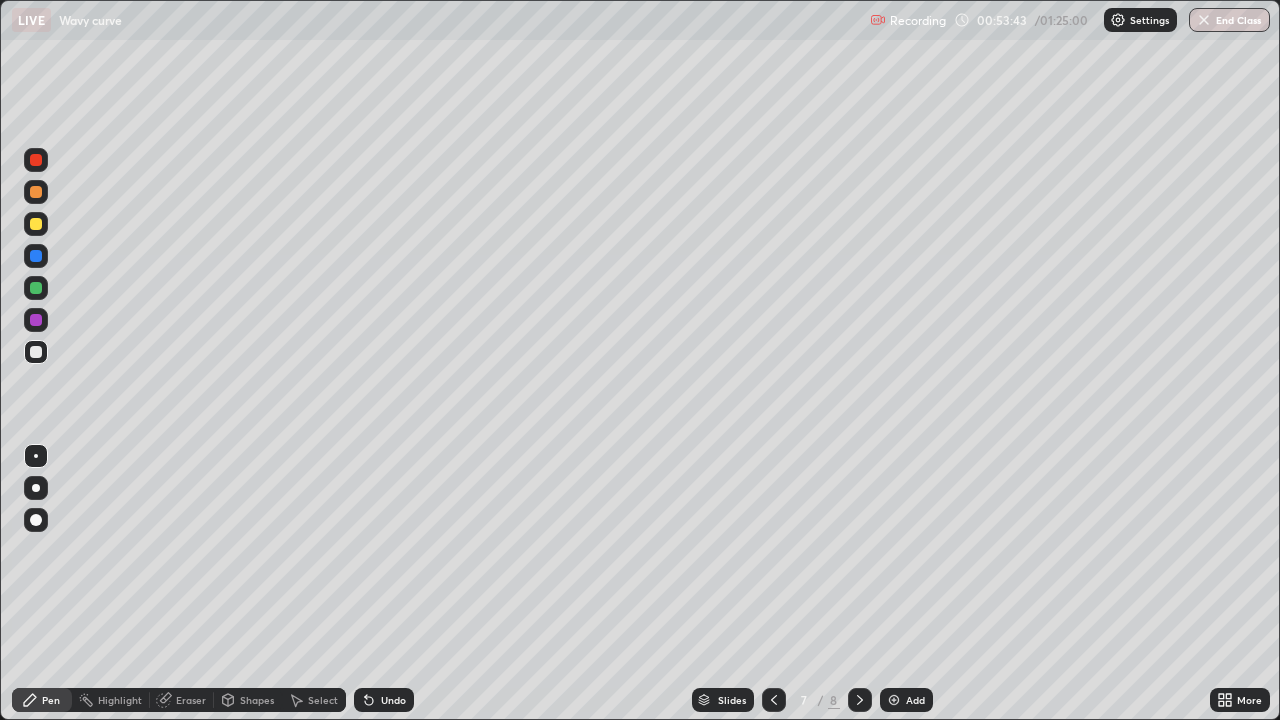 click 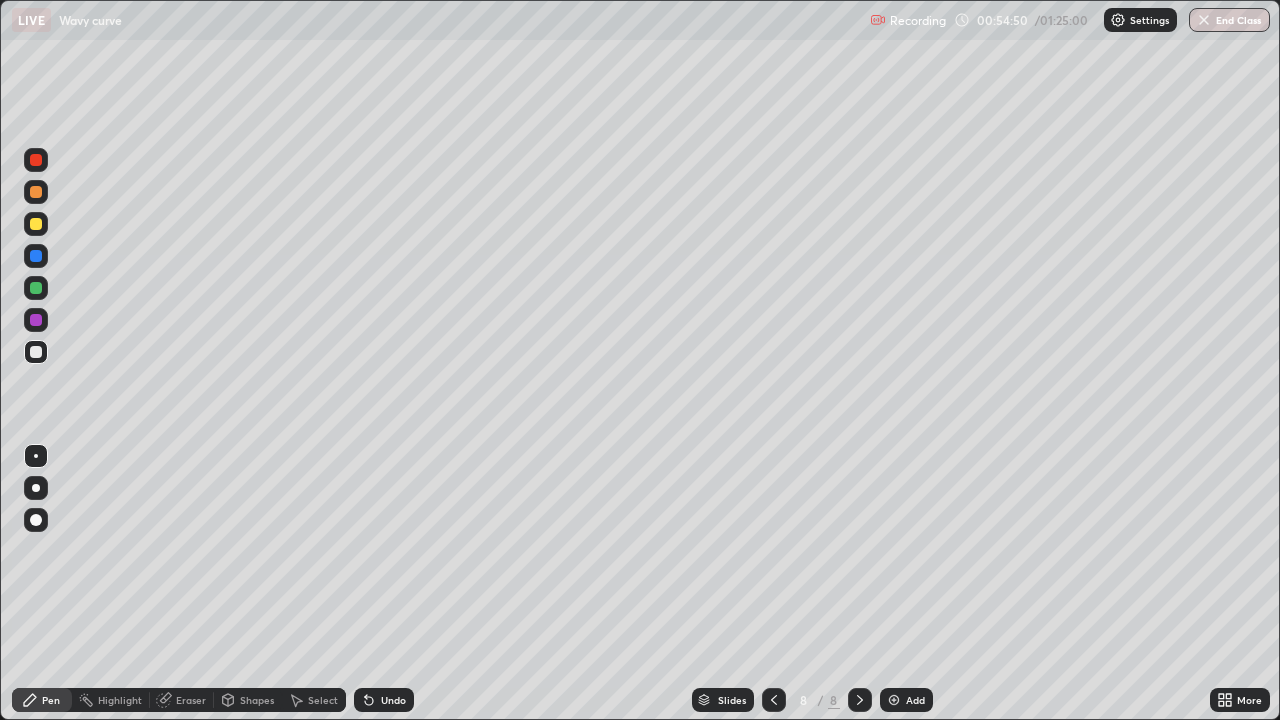 click 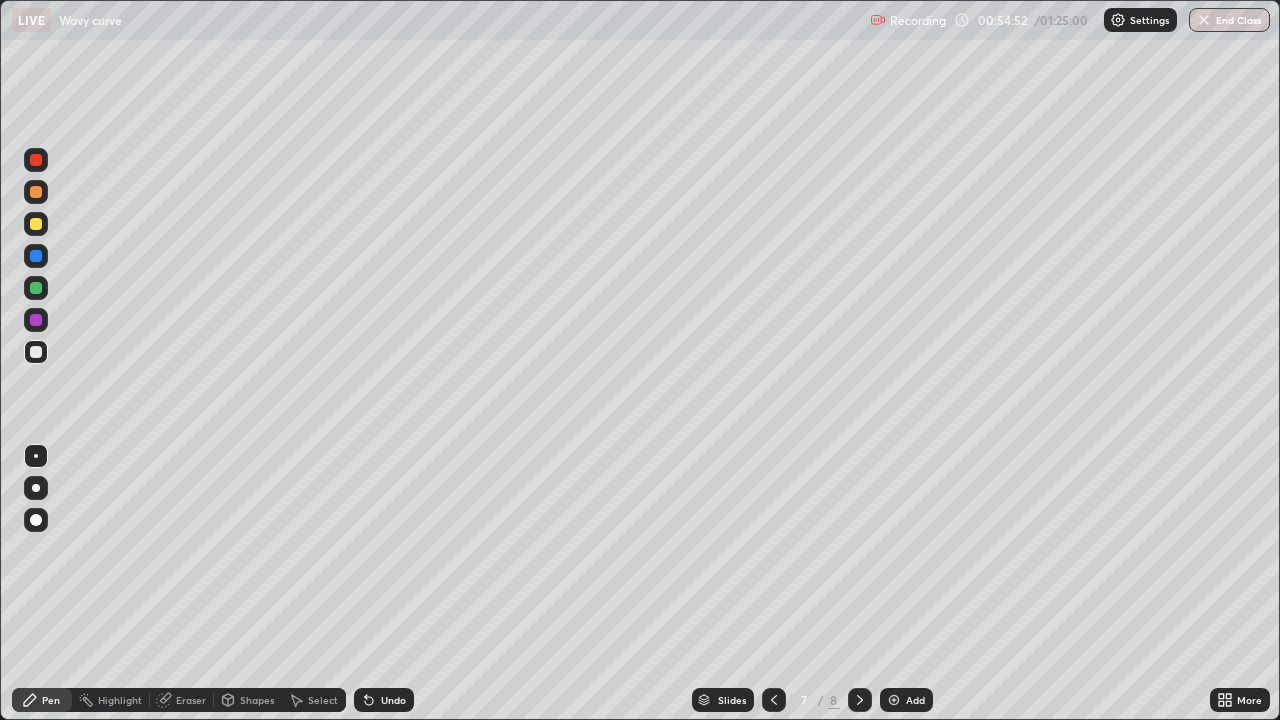 click 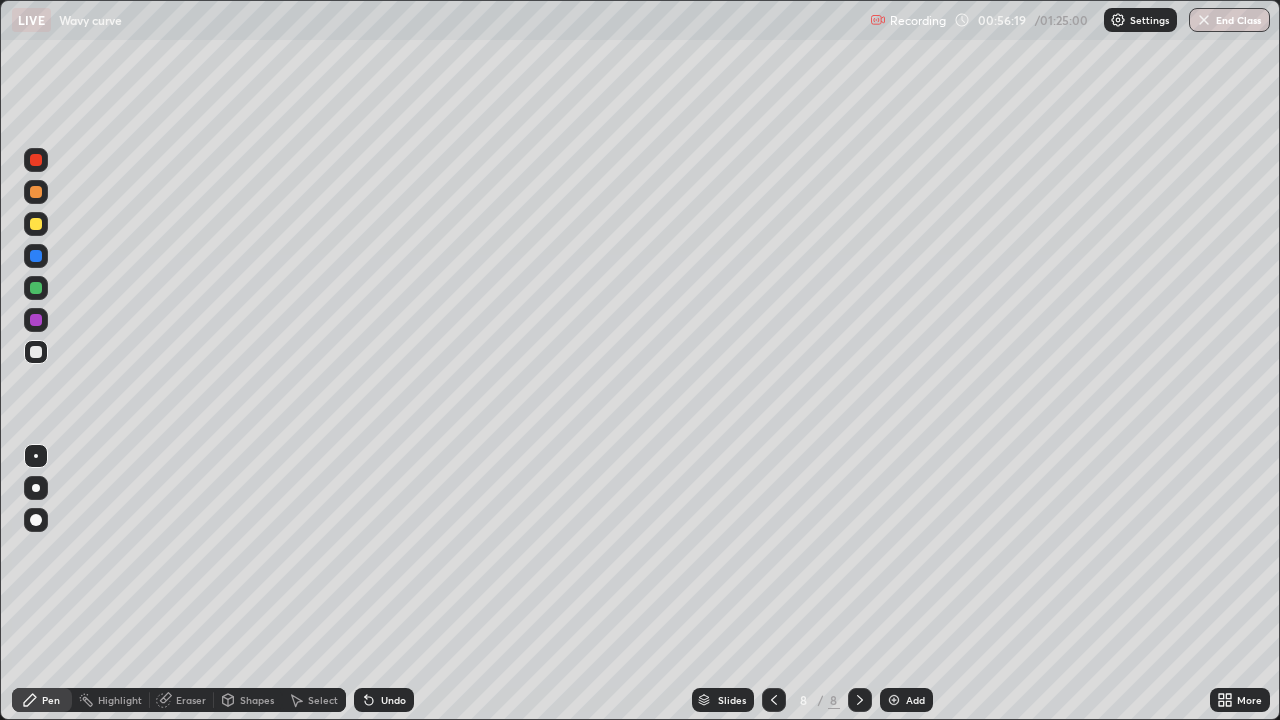 click 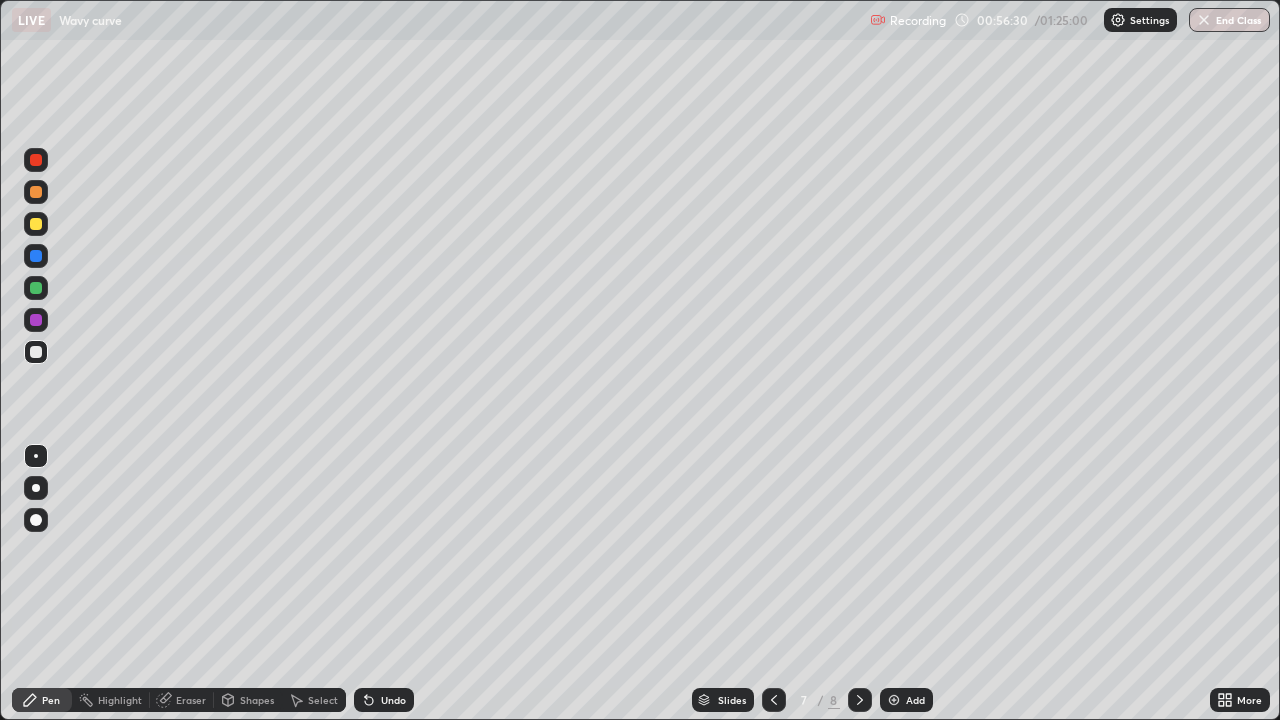 click 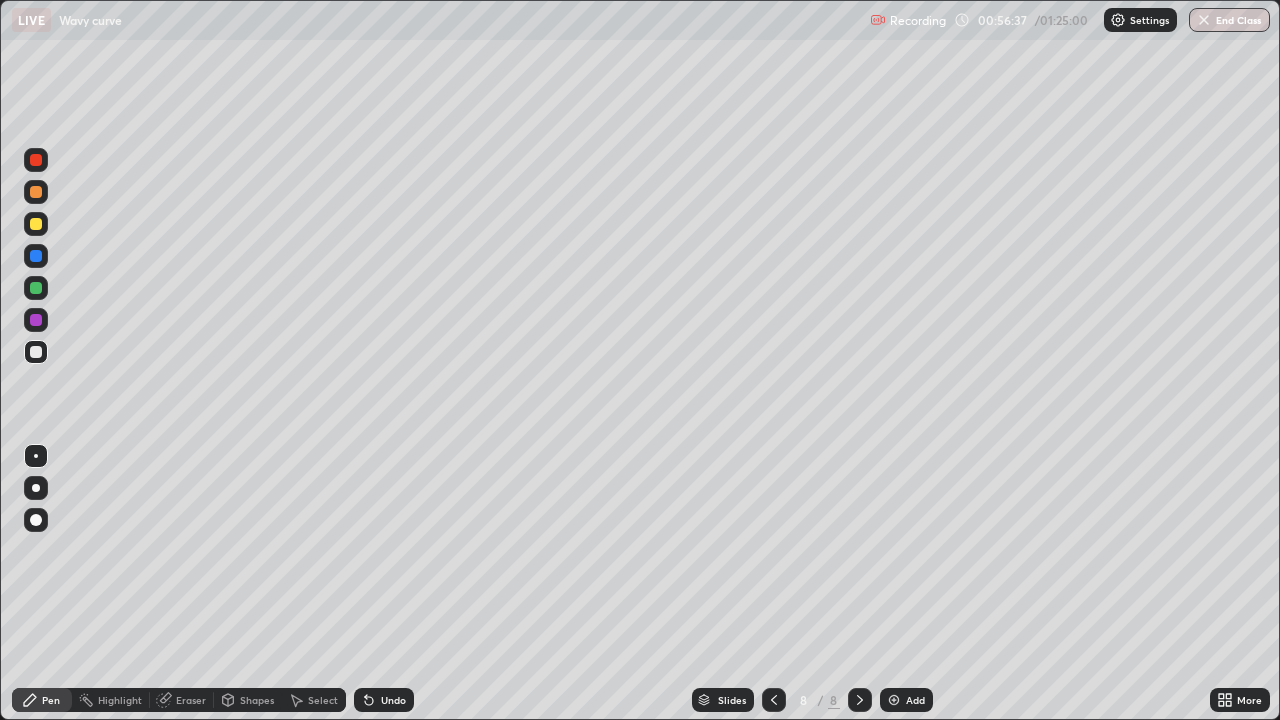 click 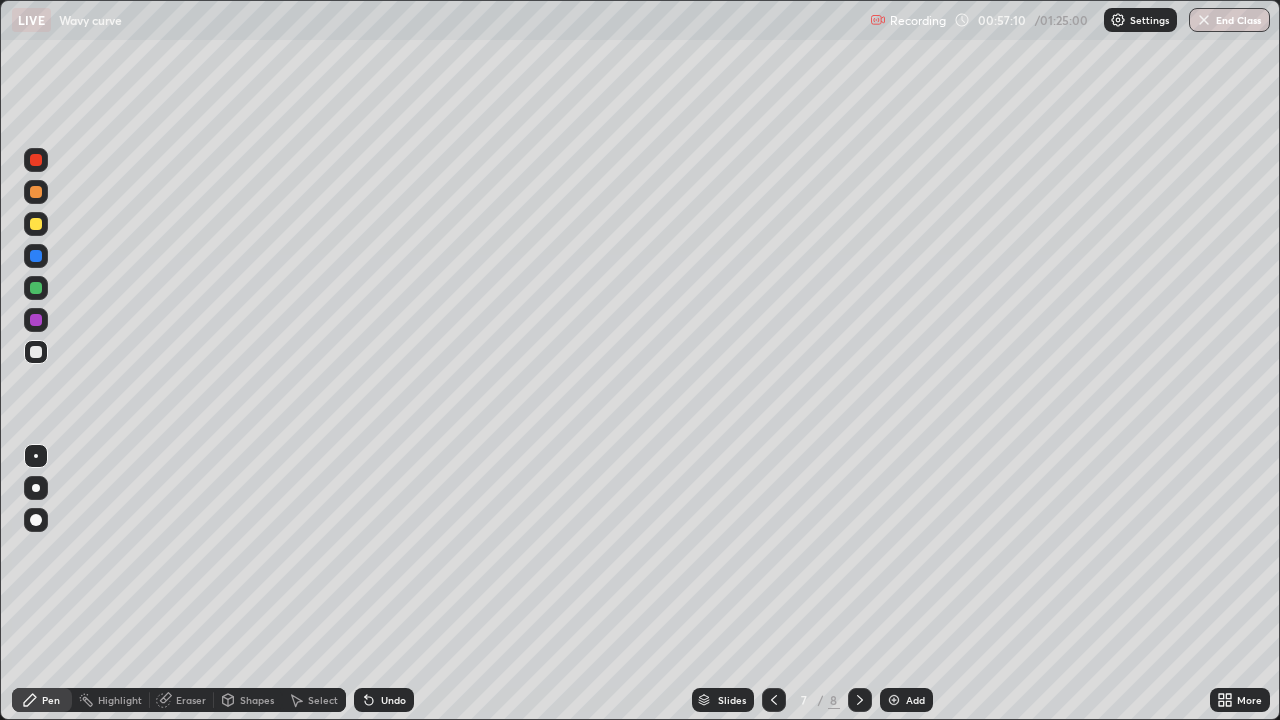 click 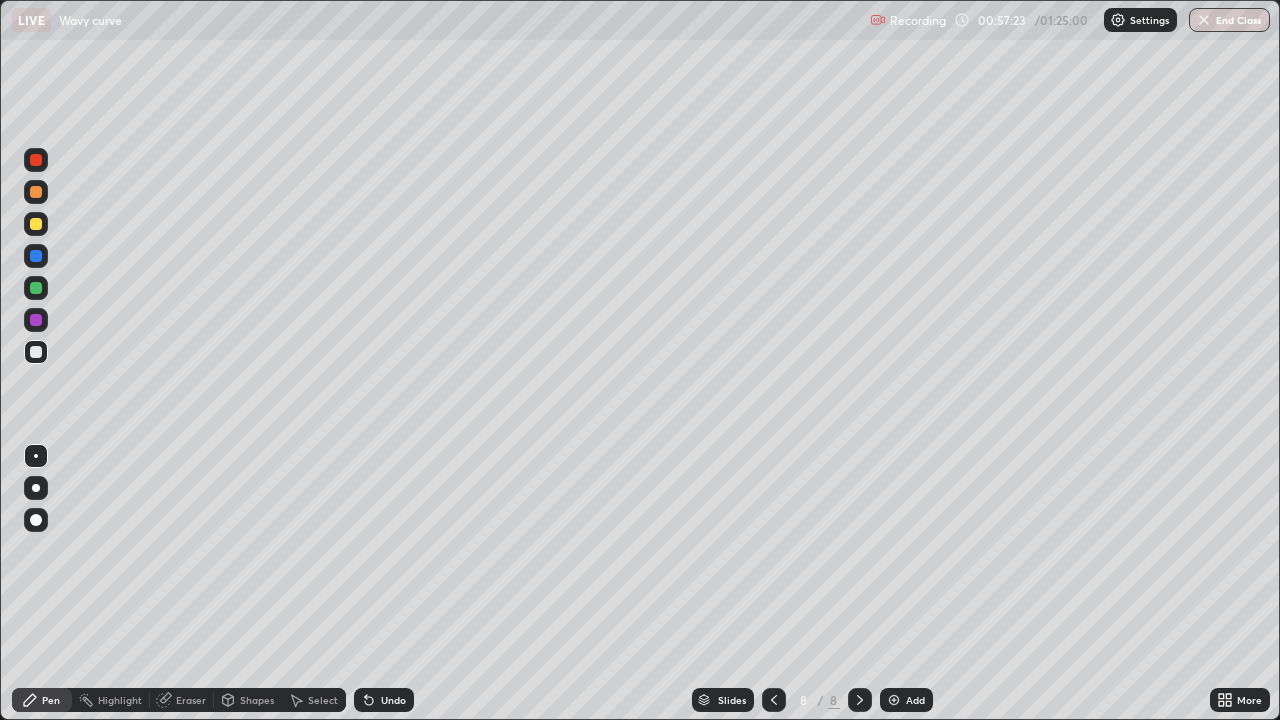 click 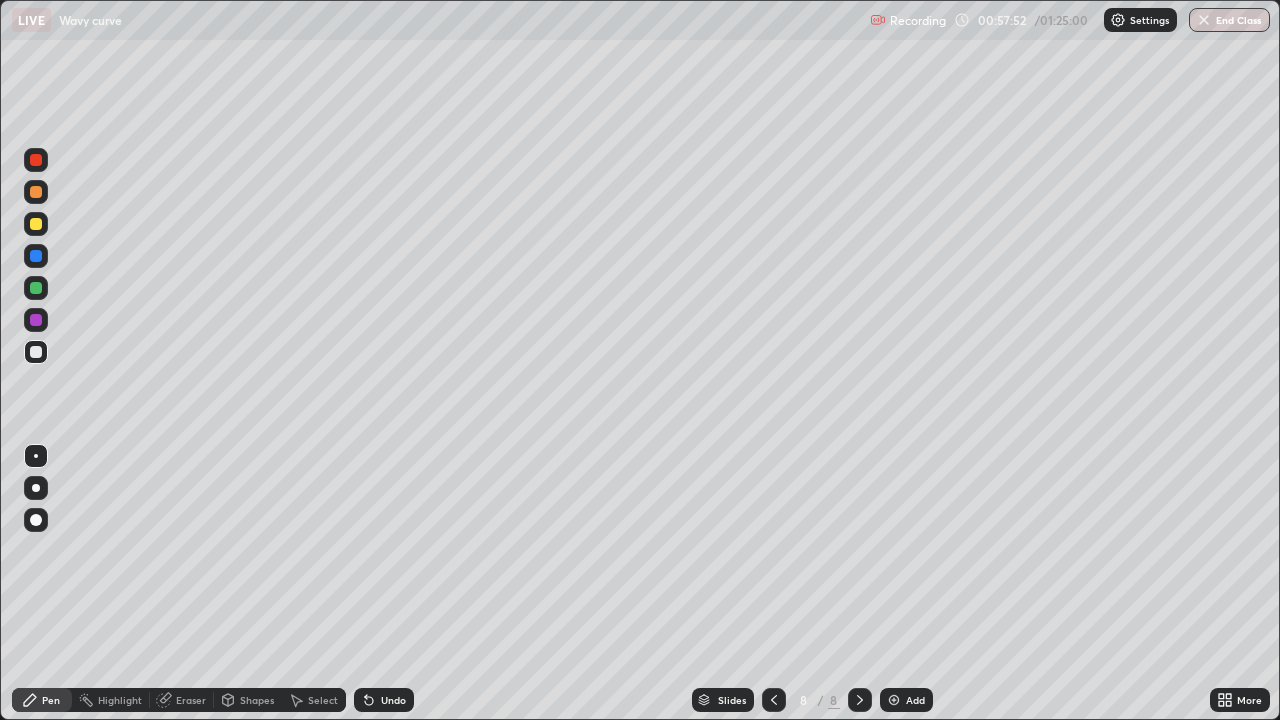 click 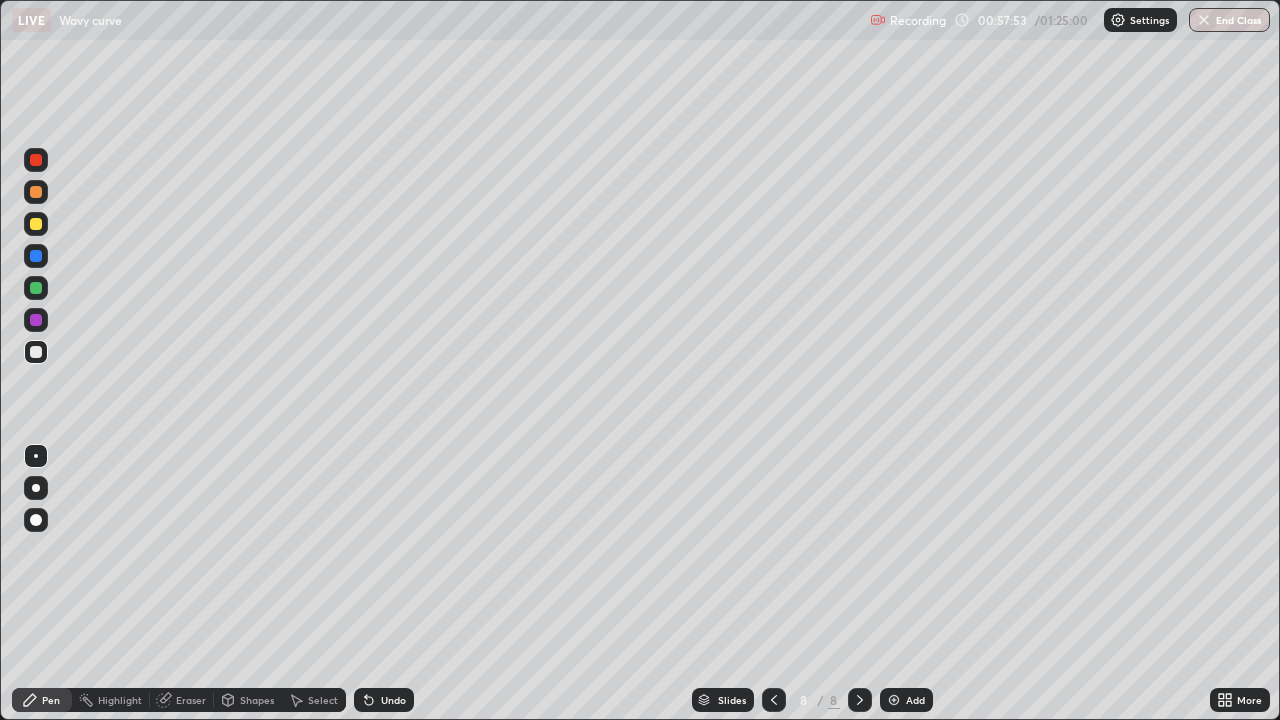 click on "Add" at bounding box center [906, 700] 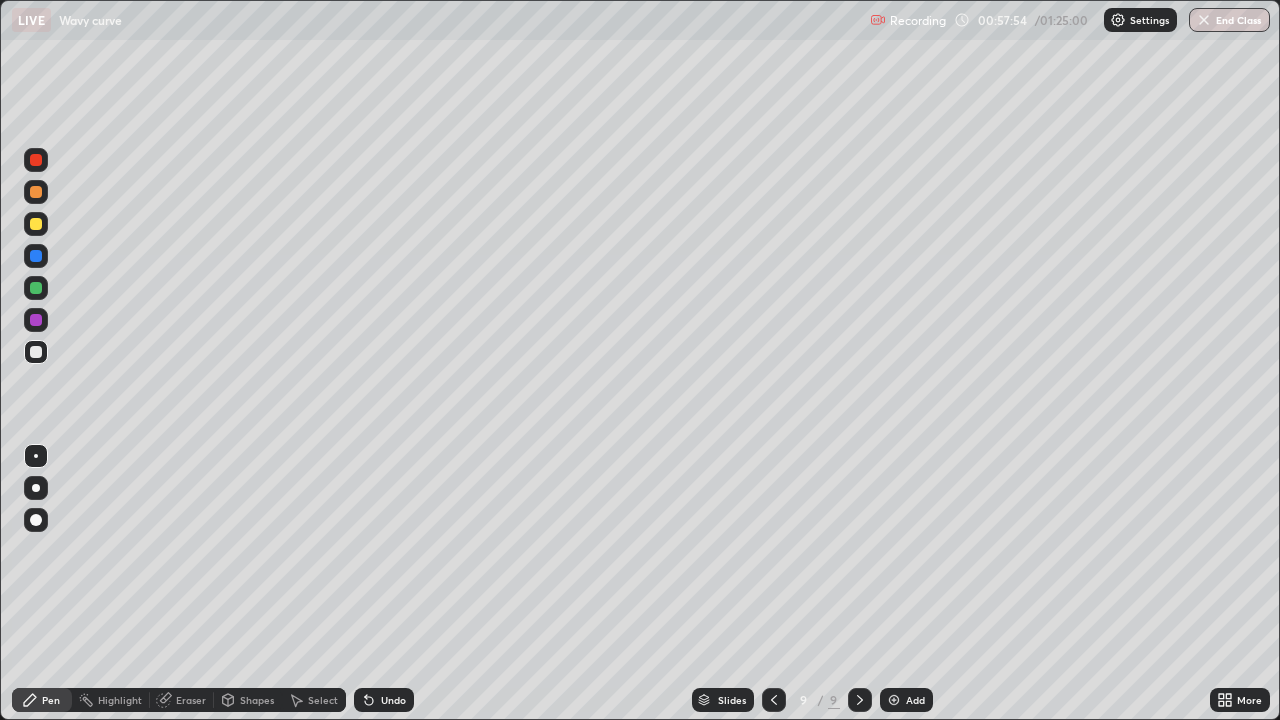 click at bounding box center [36, 192] 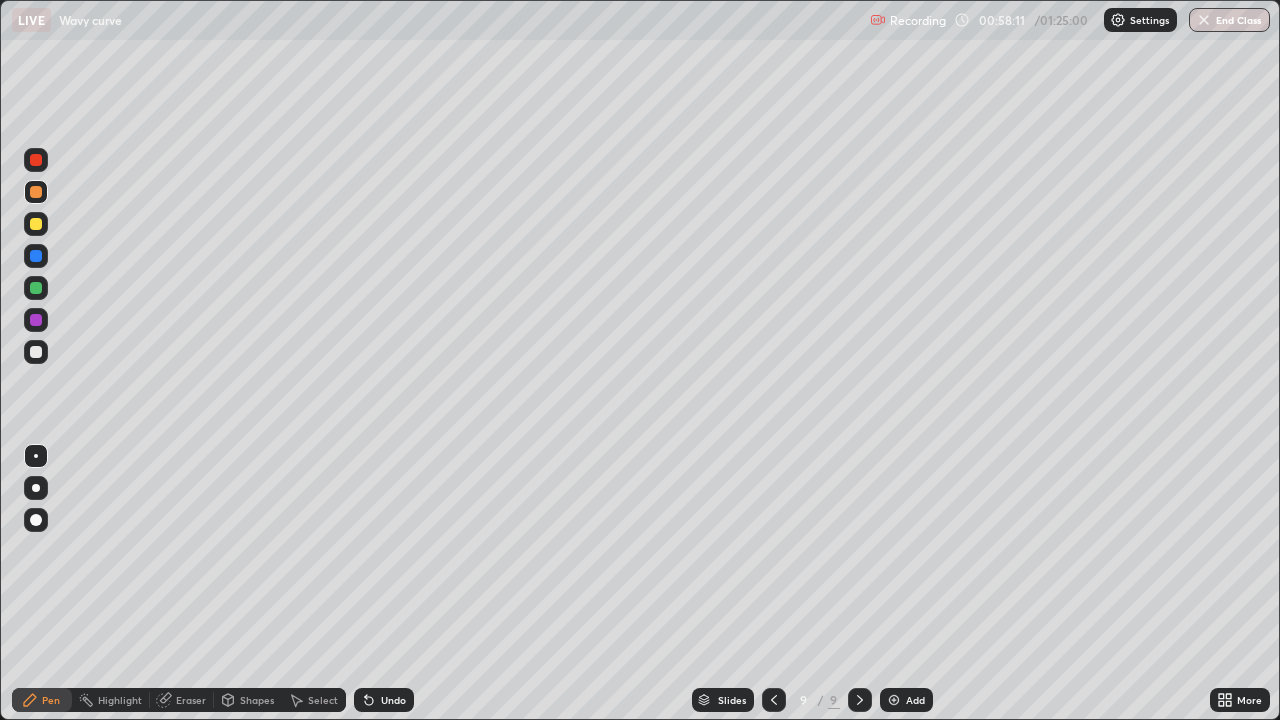 click on "Undo" at bounding box center [393, 700] 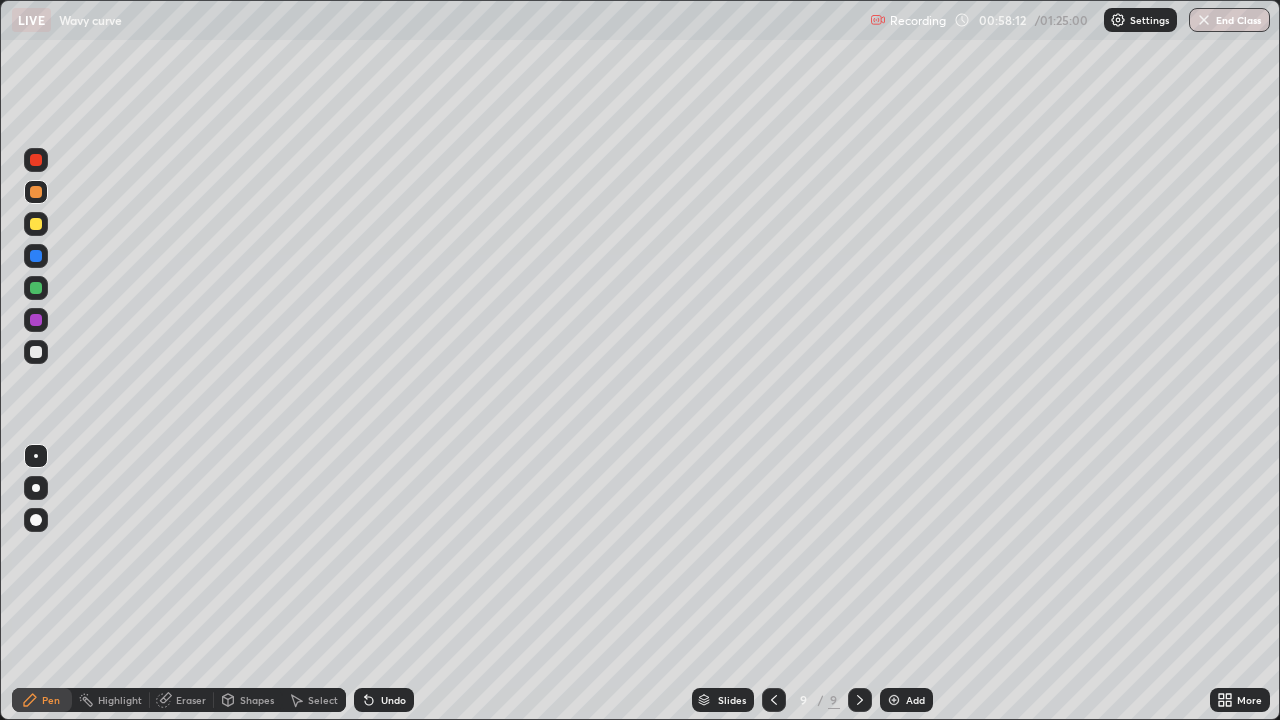 click on "Undo" at bounding box center [393, 700] 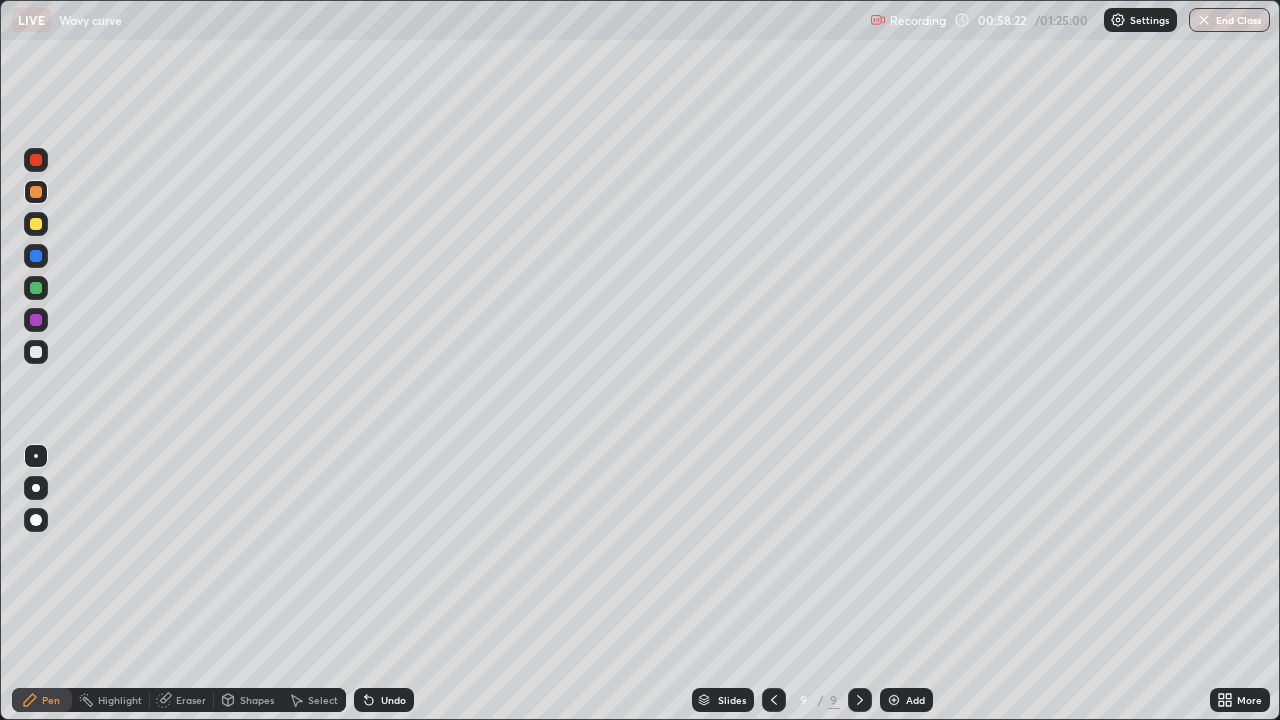 click at bounding box center (36, 224) 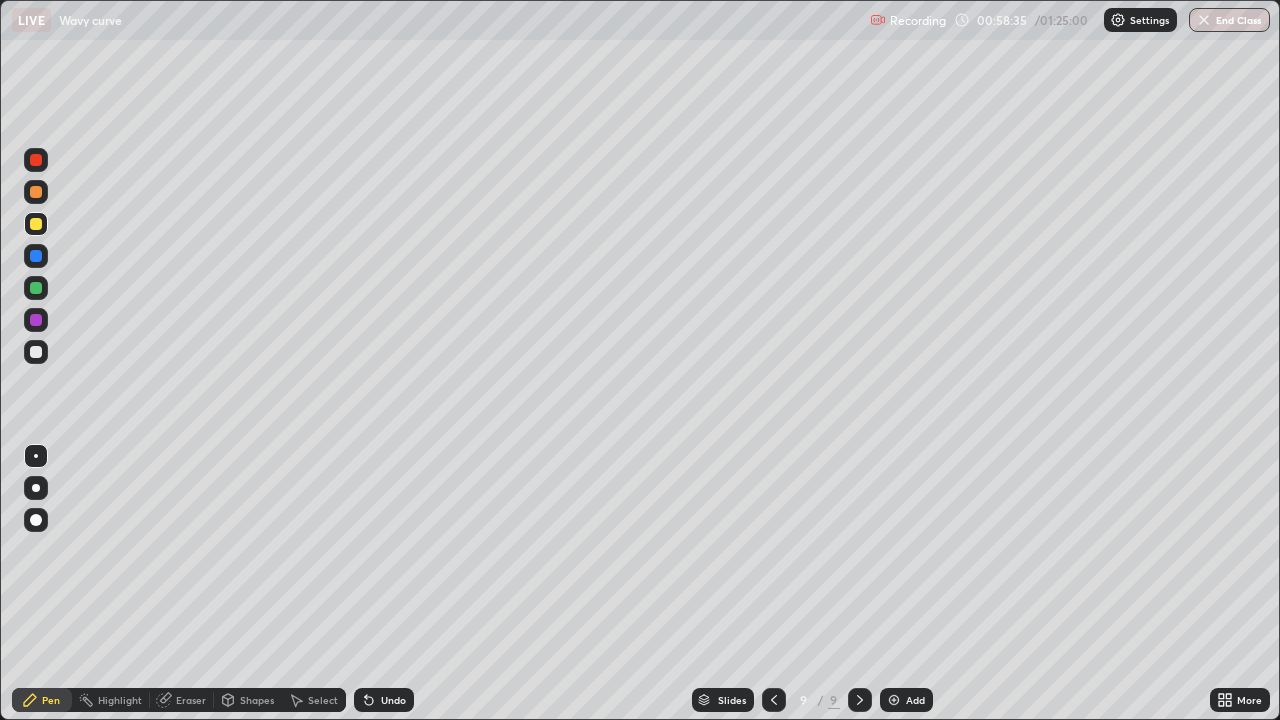 click at bounding box center [36, 352] 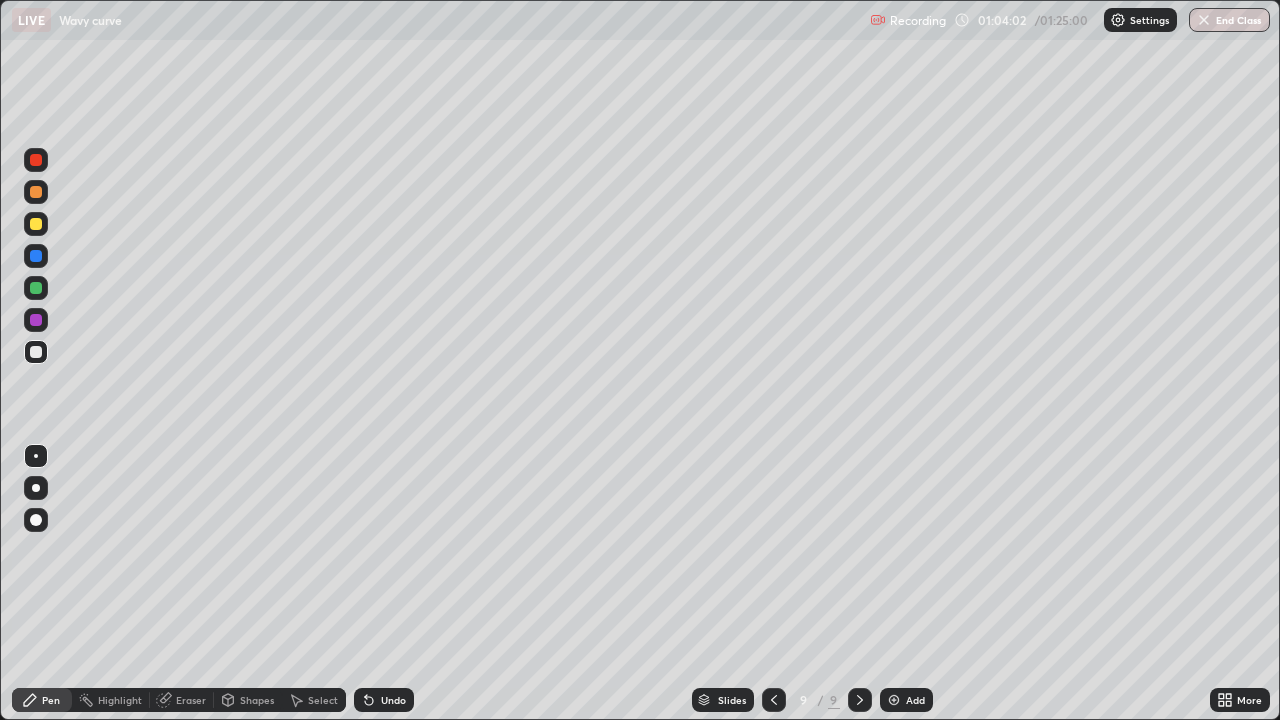 click on "Add" at bounding box center [906, 700] 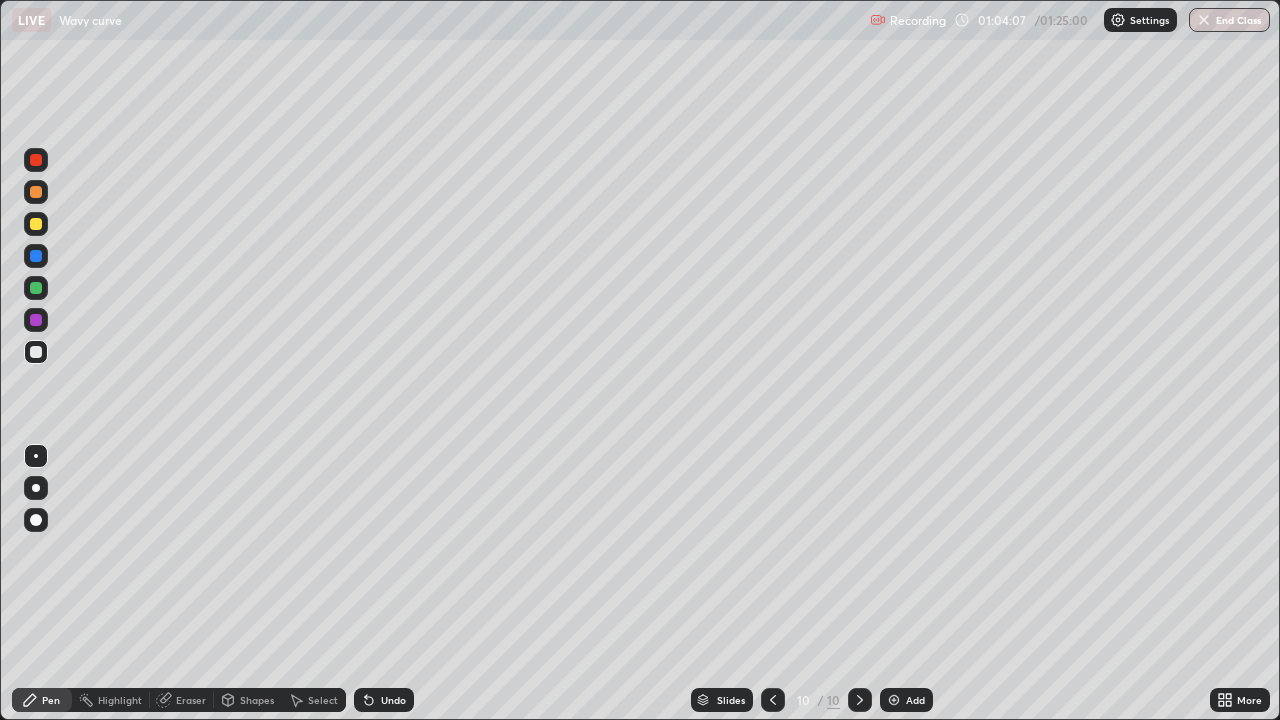 click at bounding box center [36, 160] 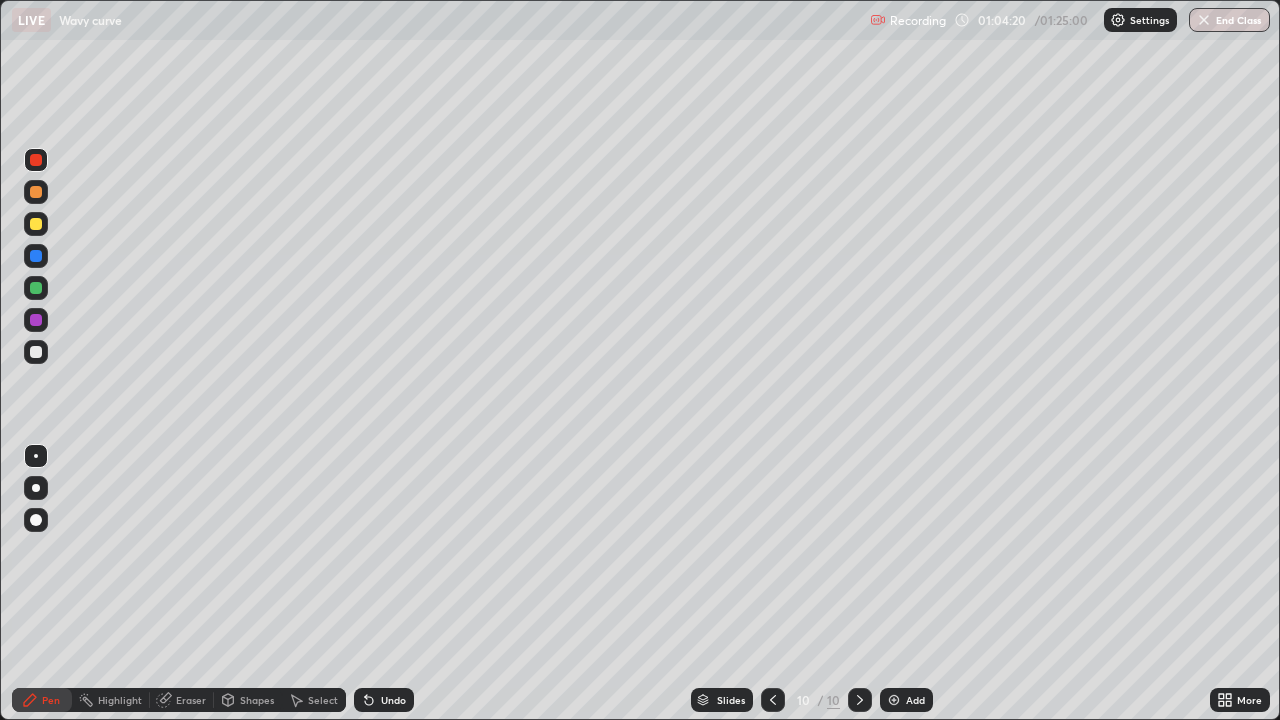 click at bounding box center [36, 352] 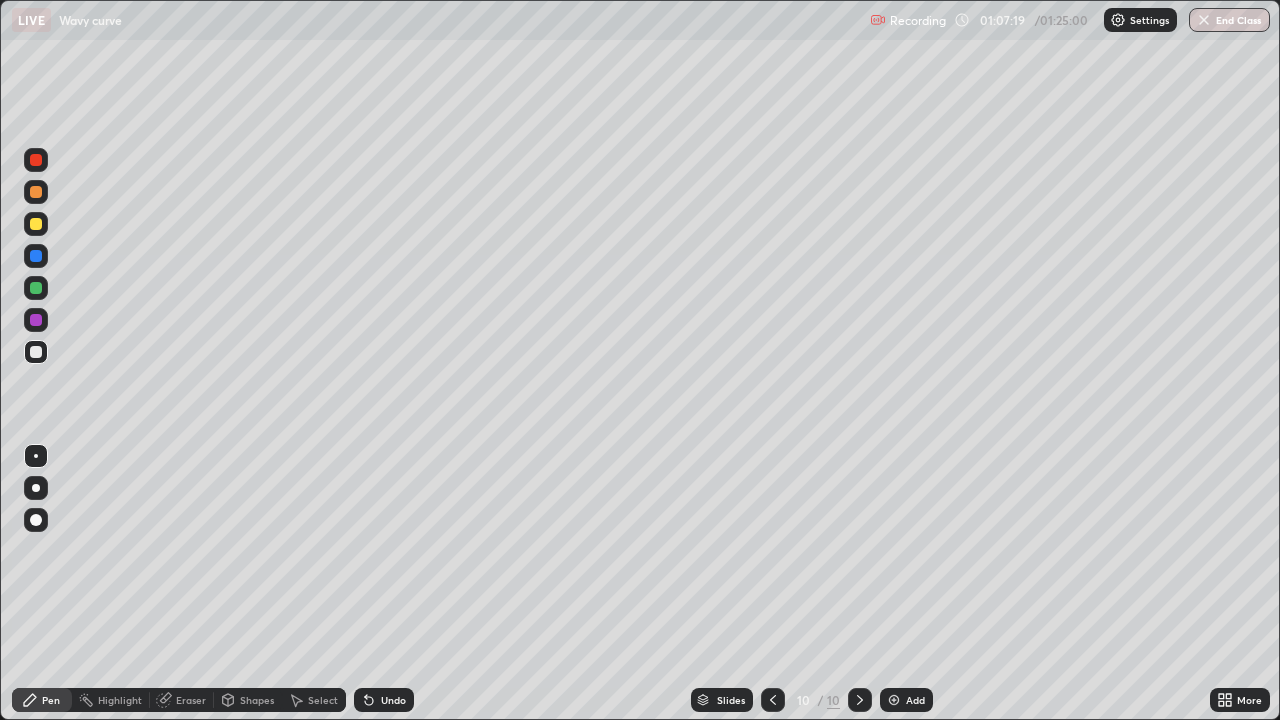click on "Undo" at bounding box center (393, 700) 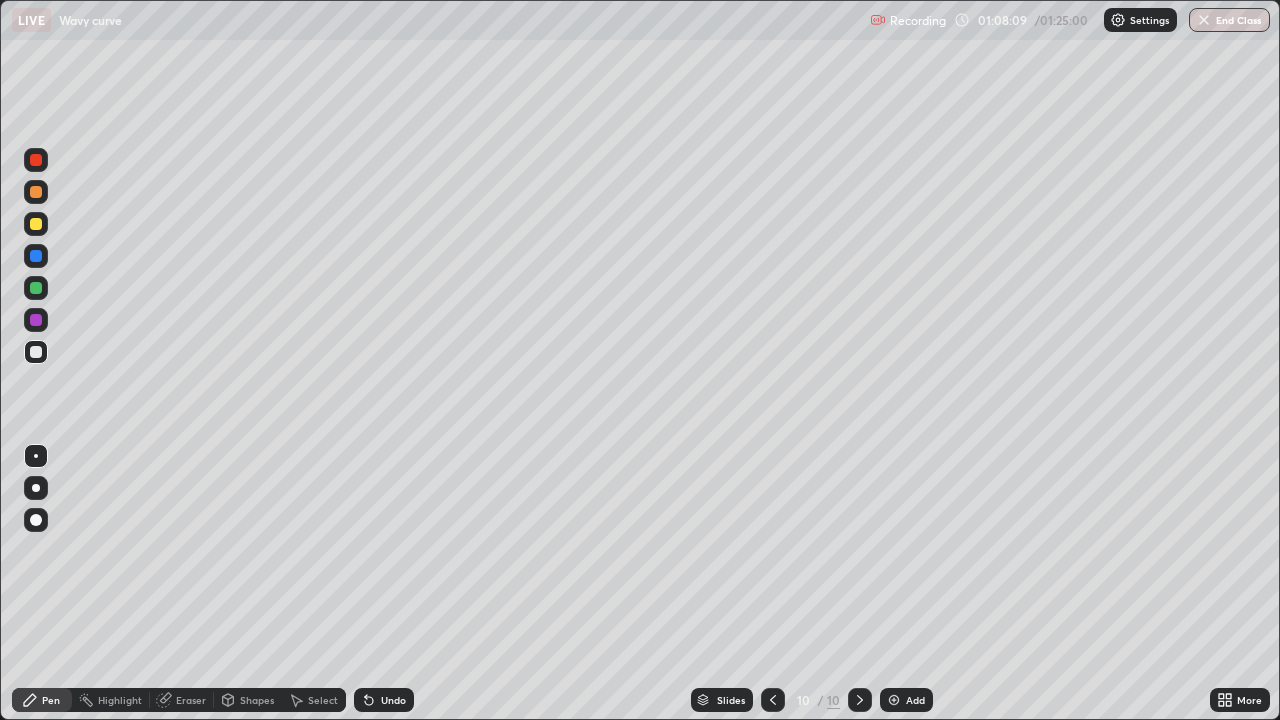 click on "Slides 10 / 10 Add" at bounding box center [812, 700] 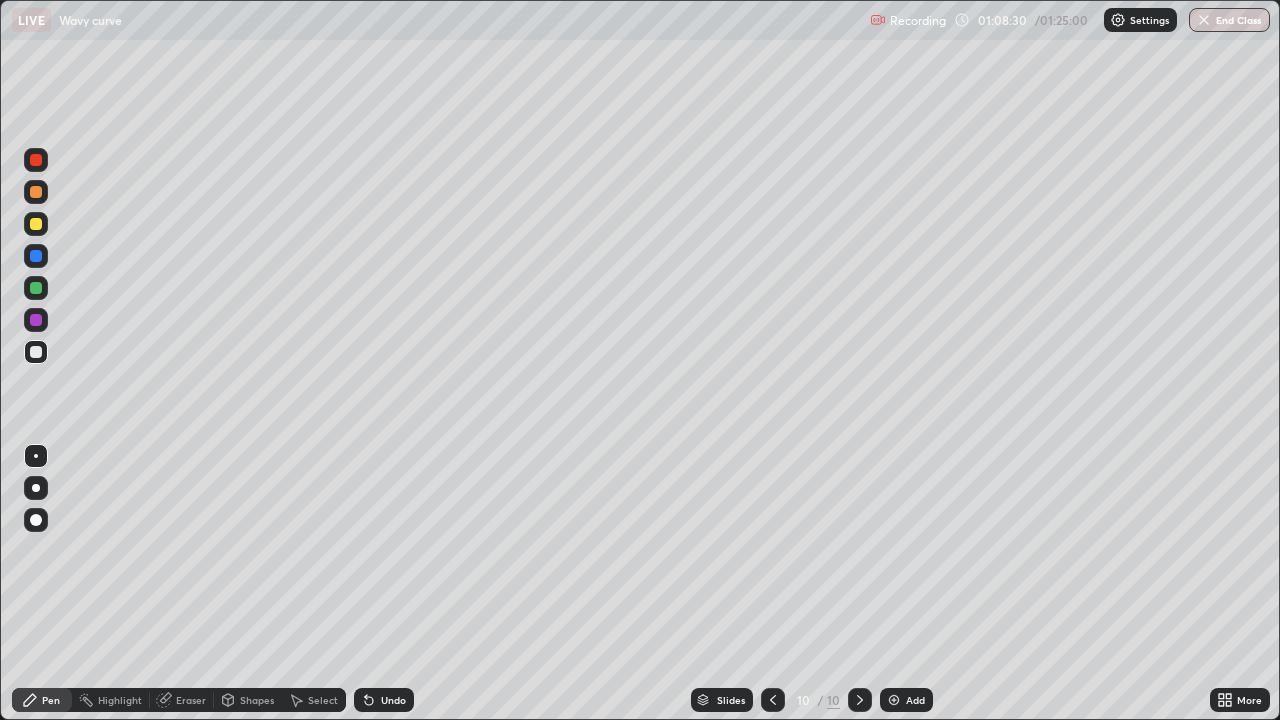 click at bounding box center (894, 700) 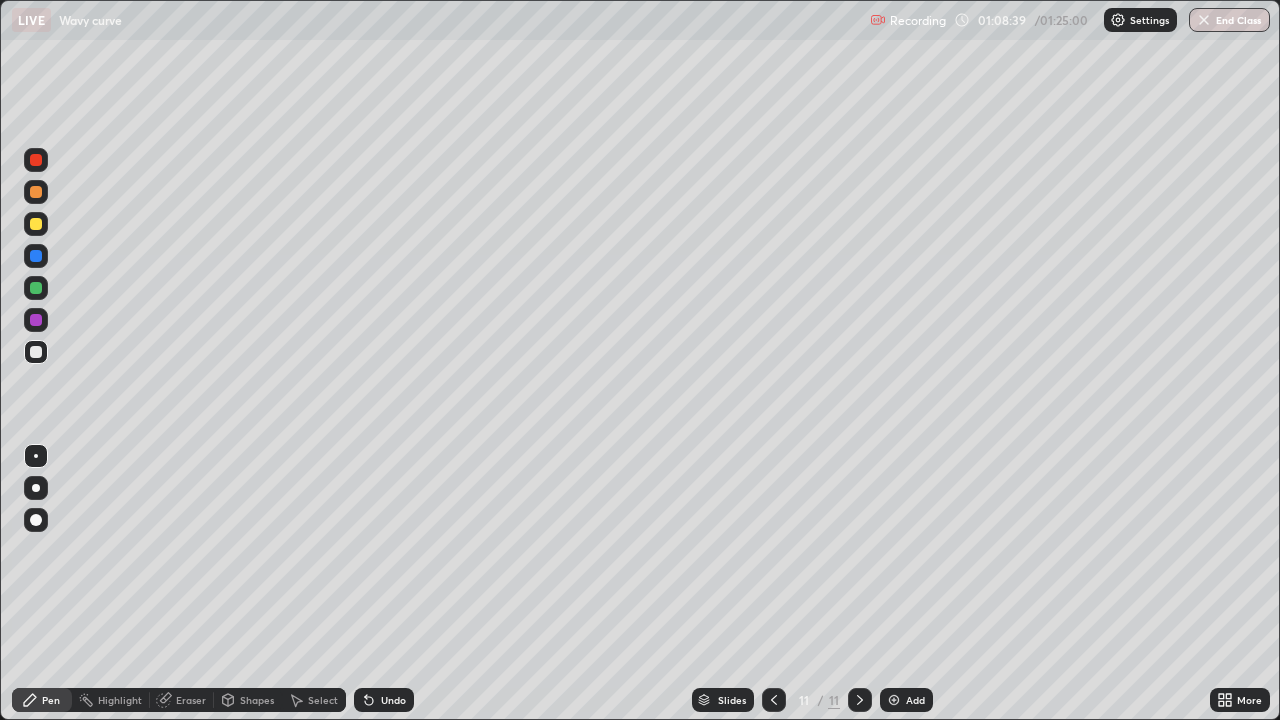 click at bounding box center (774, 700) 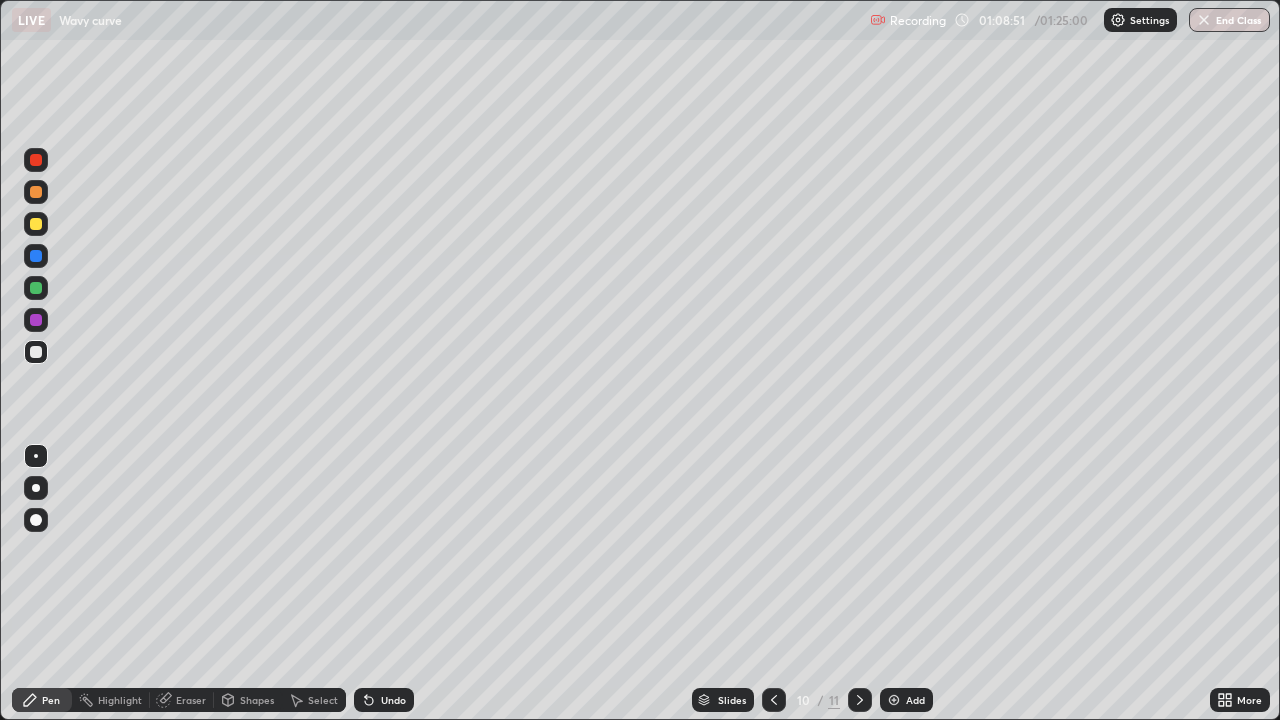 click on "End Class" at bounding box center (1229, 20) 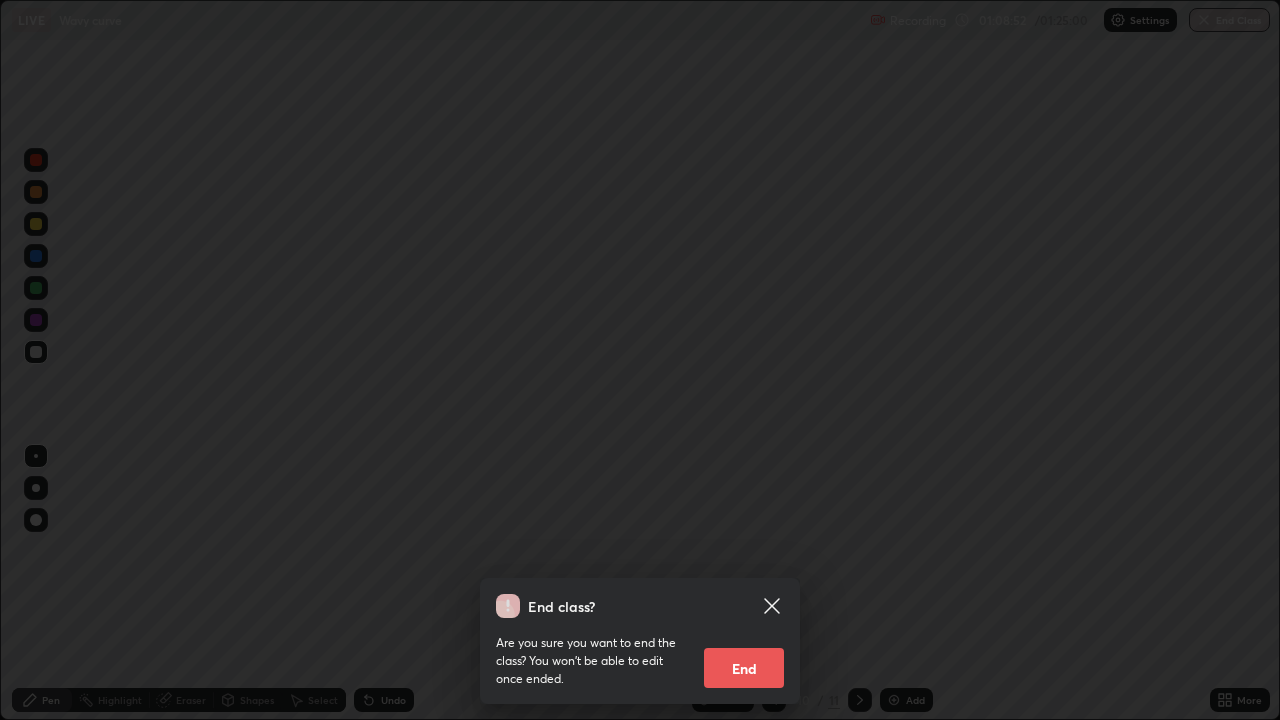 click on "End" at bounding box center (744, 668) 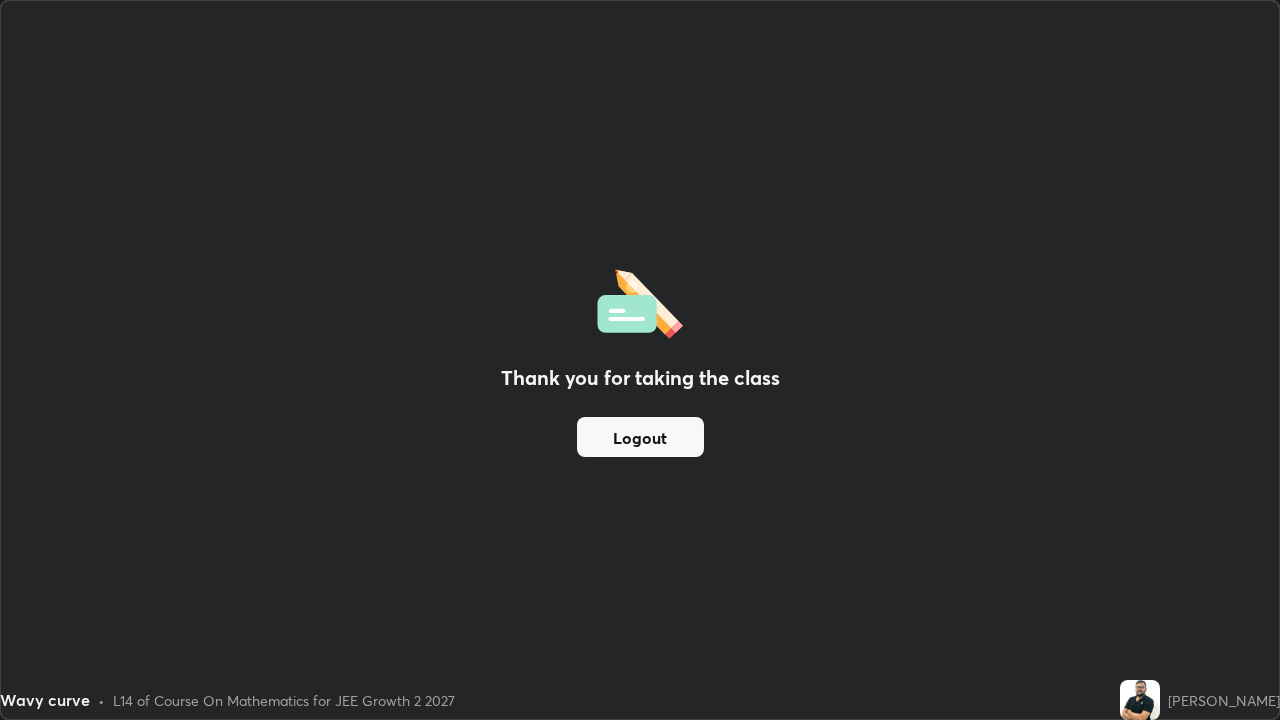 click on "Logout" at bounding box center (640, 437) 